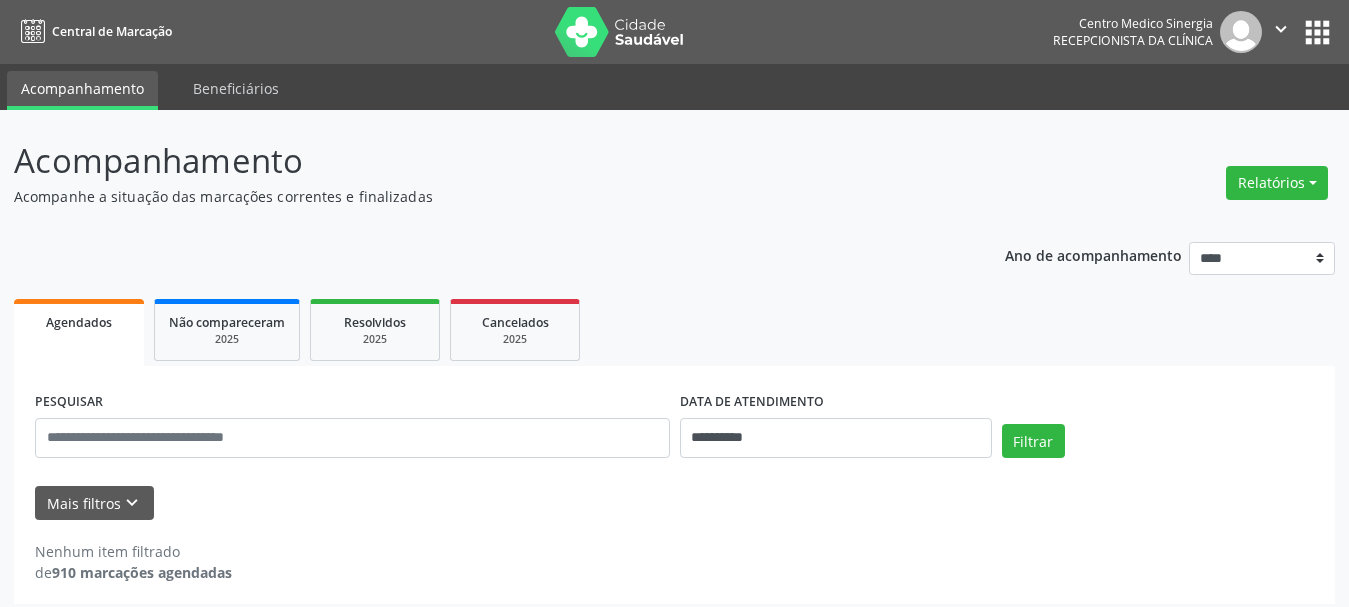 select on "*" 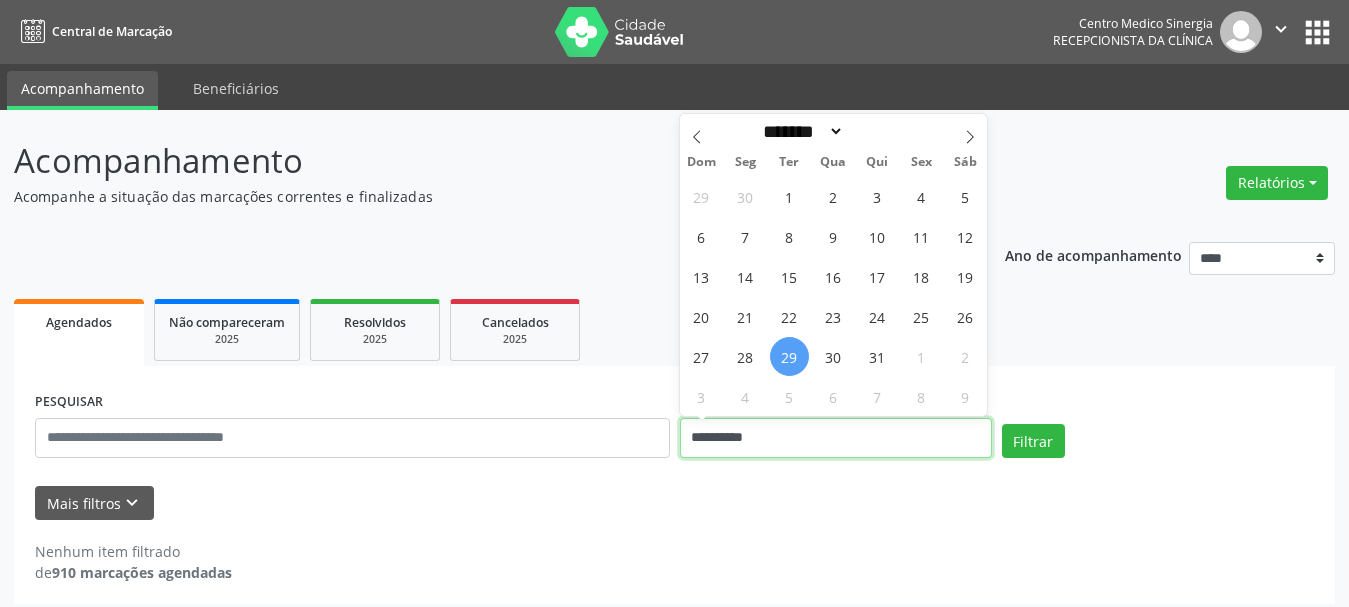 click on "**********" at bounding box center [836, 438] 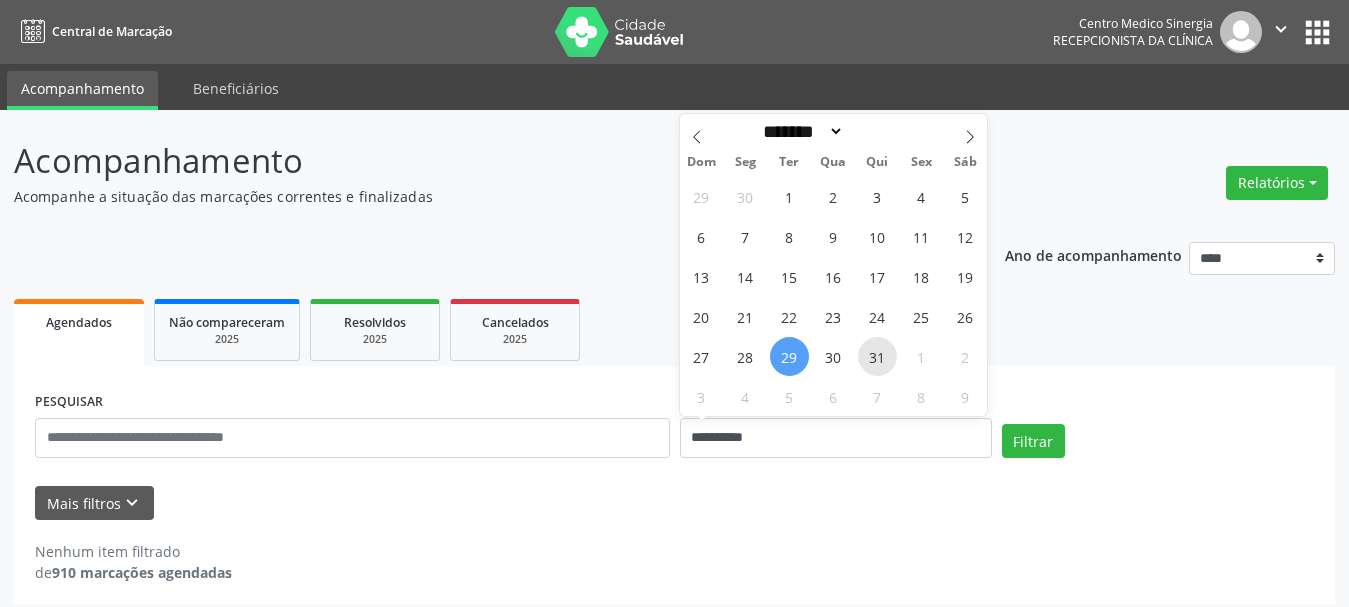 drag, startPoint x: 859, startPoint y: 365, endPoint x: 870, endPoint y: 361, distance: 11.7046995 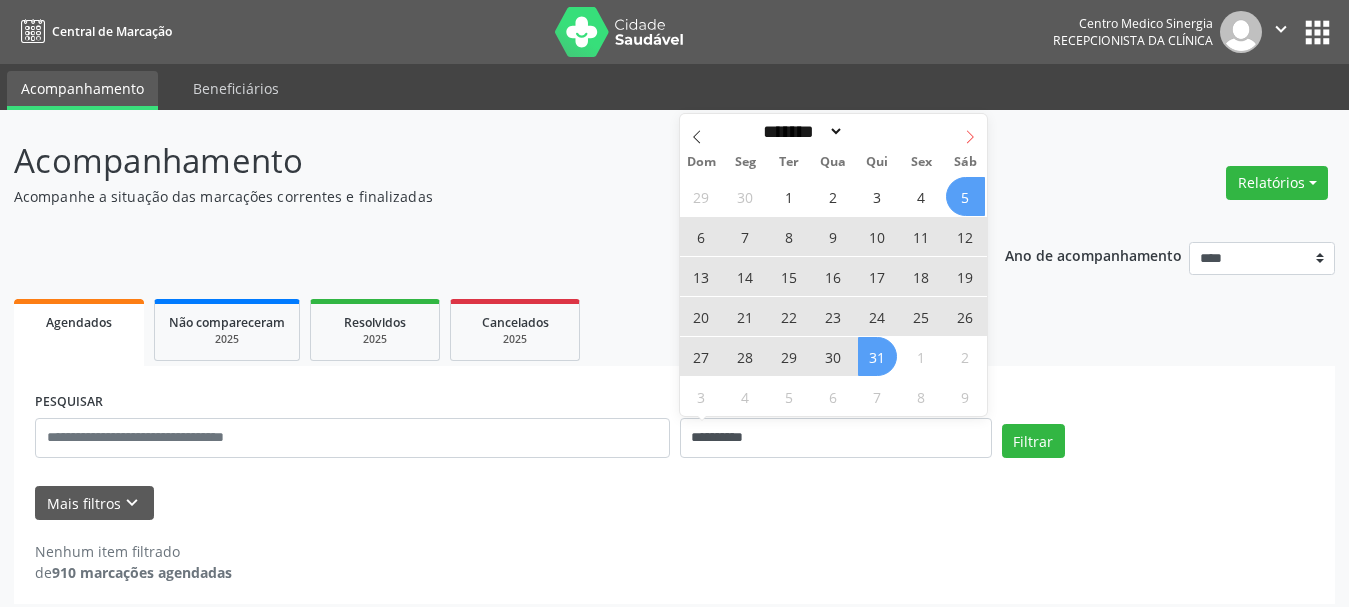 click 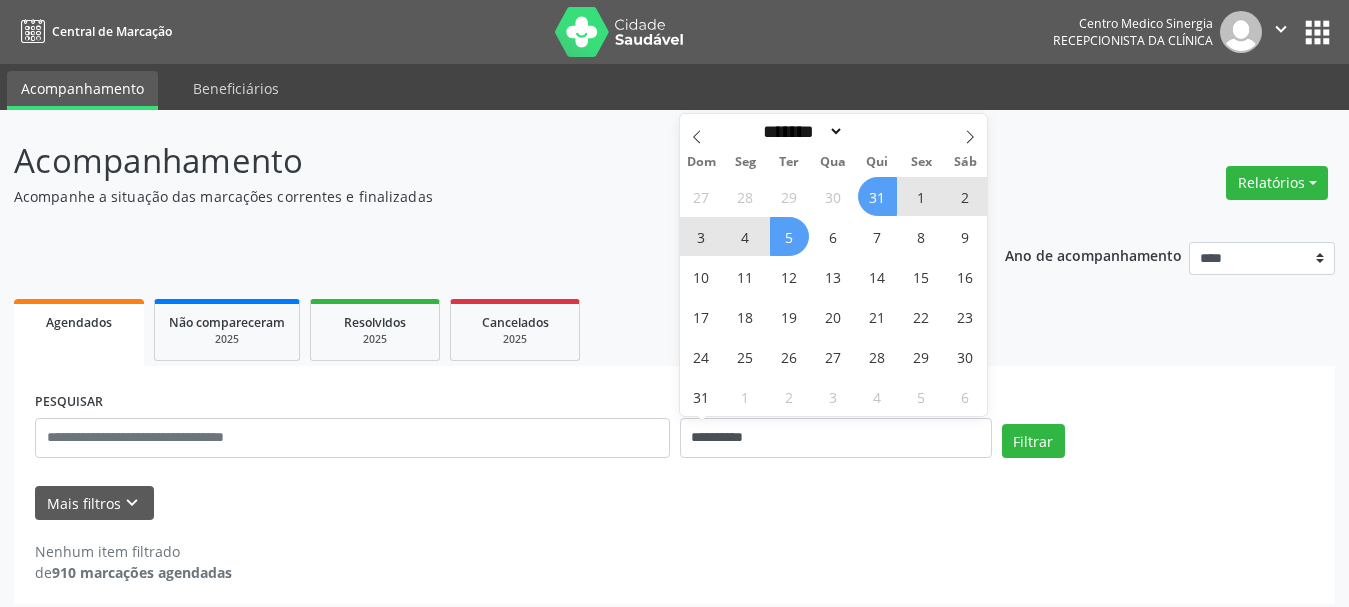 click on "5" at bounding box center [789, 236] 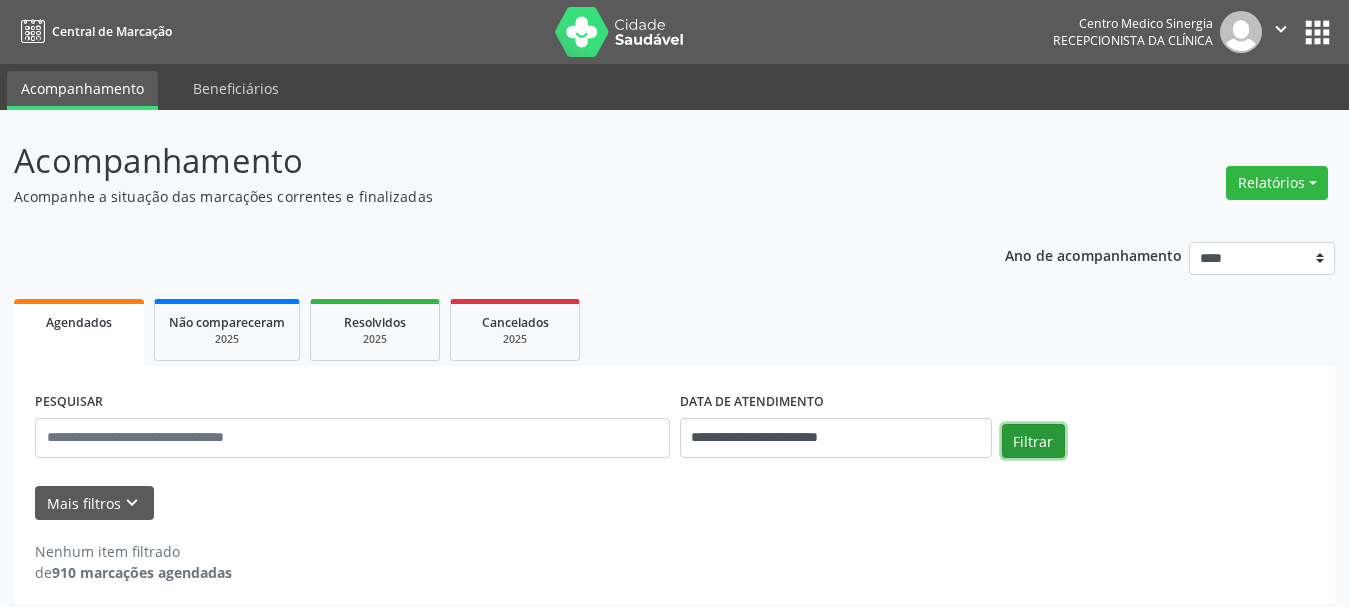 click on "Filtrar" at bounding box center [1033, 441] 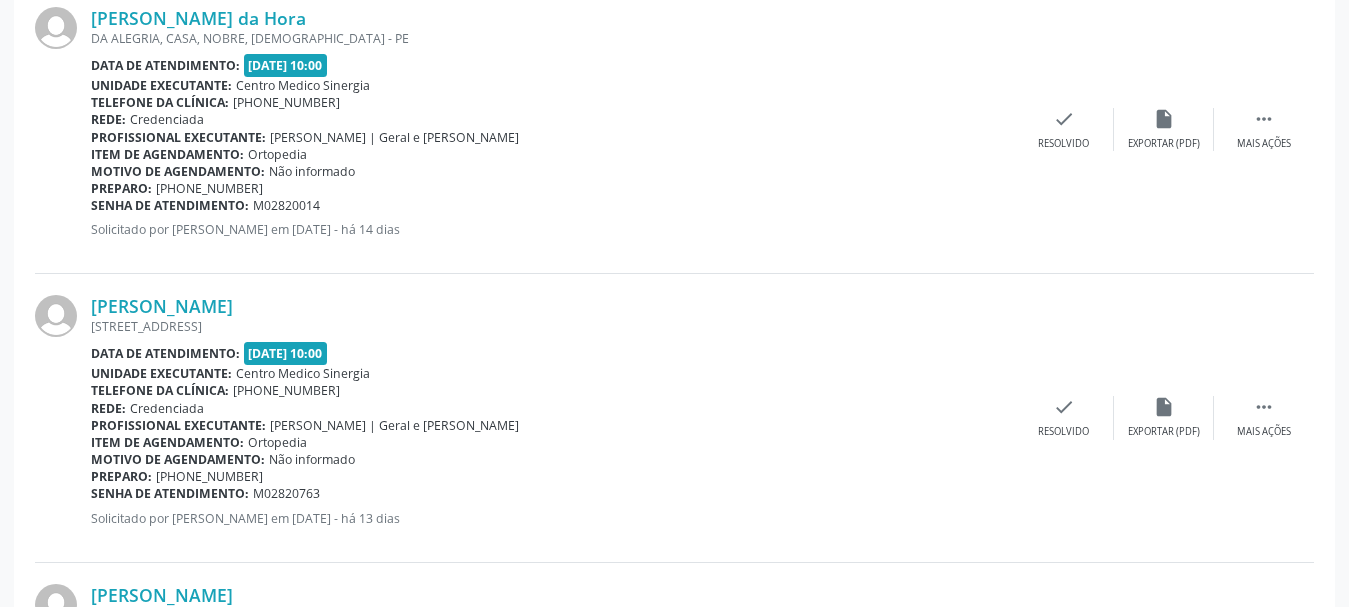 scroll, scrollTop: 2176, scrollLeft: 0, axis: vertical 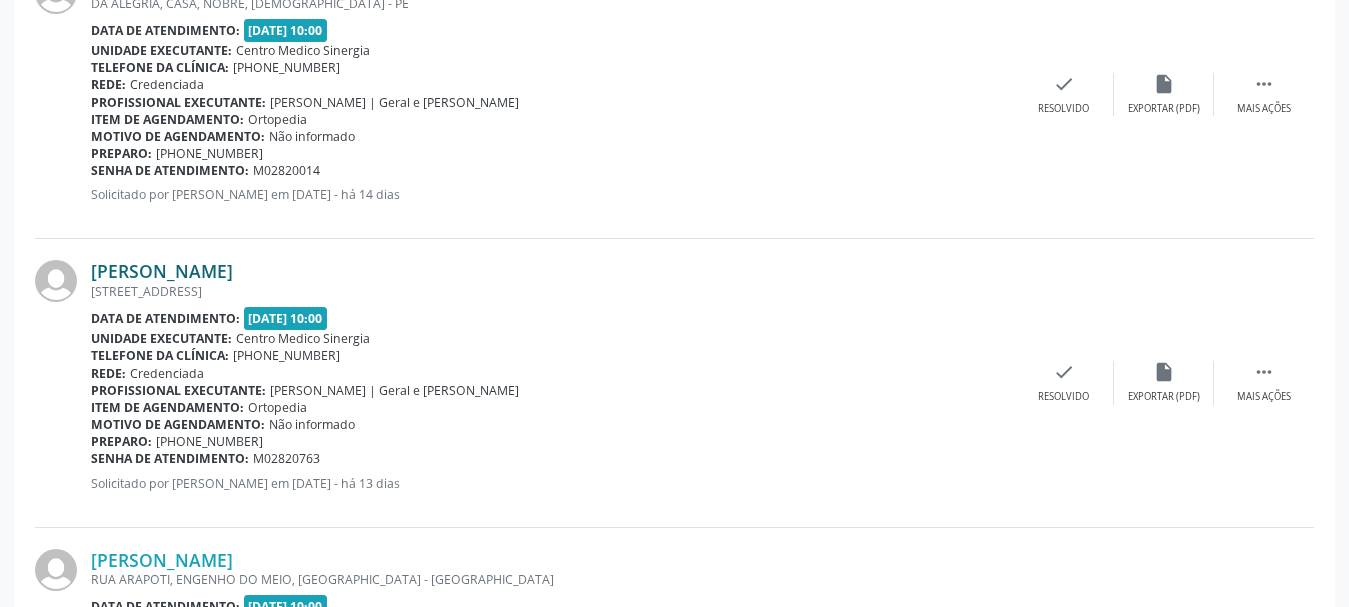 click on "[PERSON_NAME]" at bounding box center [162, 271] 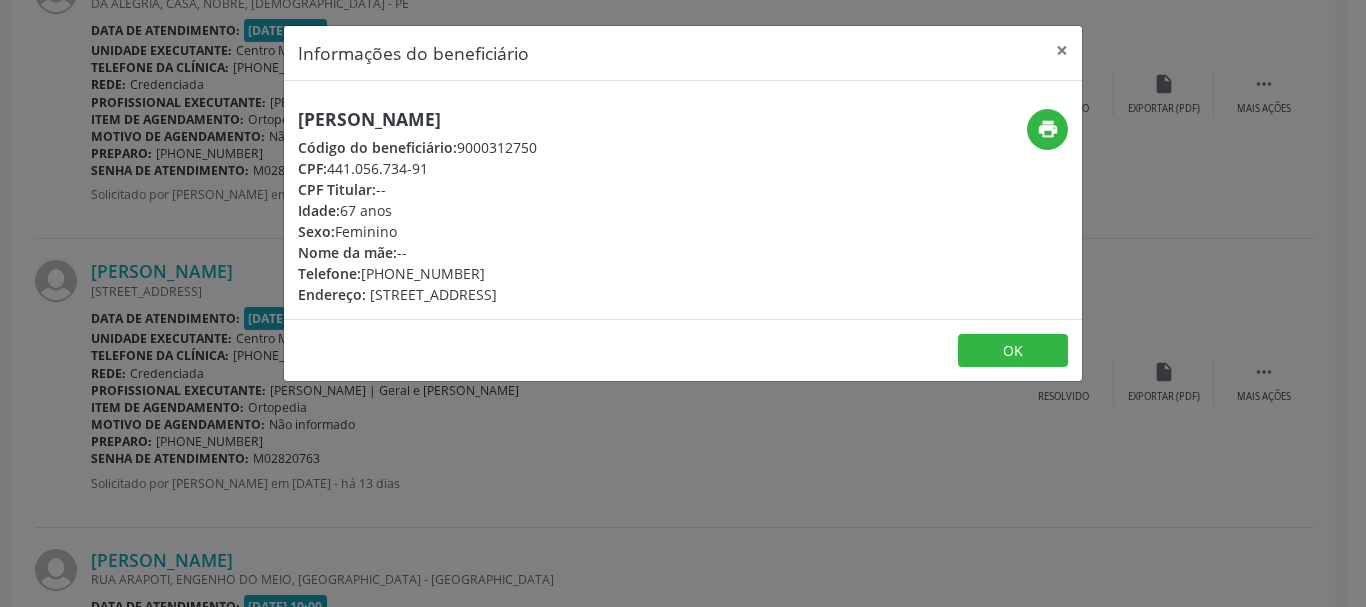 drag, startPoint x: 302, startPoint y: 116, endPoint x: 564, endPoint y: 115, distance: 262.00192 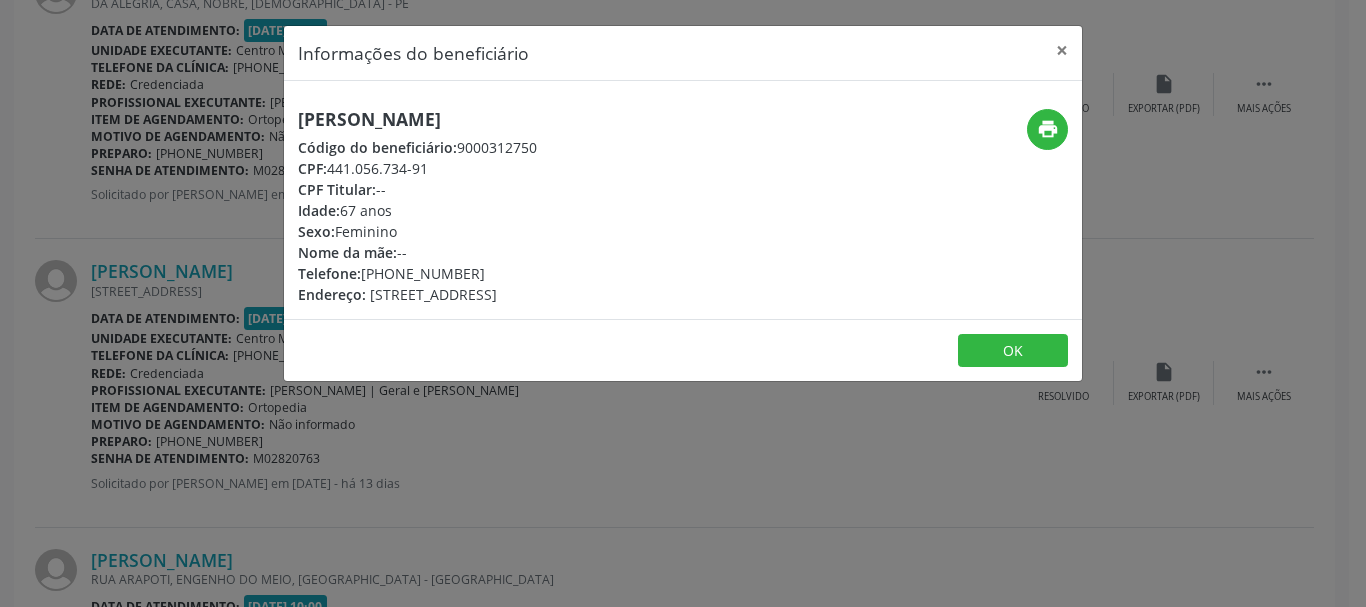 drag, startPoint x: 329, startPoint y: 173, endPoint x: 440, endPoint y: 170, distance: 111.040535 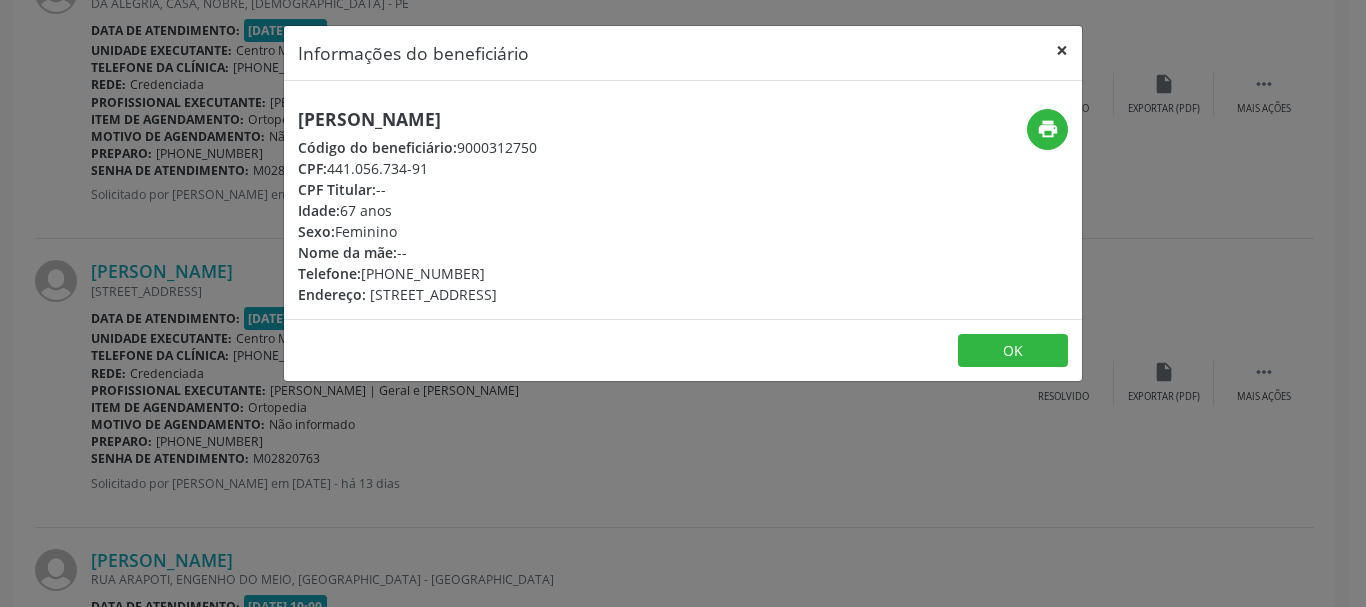 click on "×" at bounding box center [1062, 50] 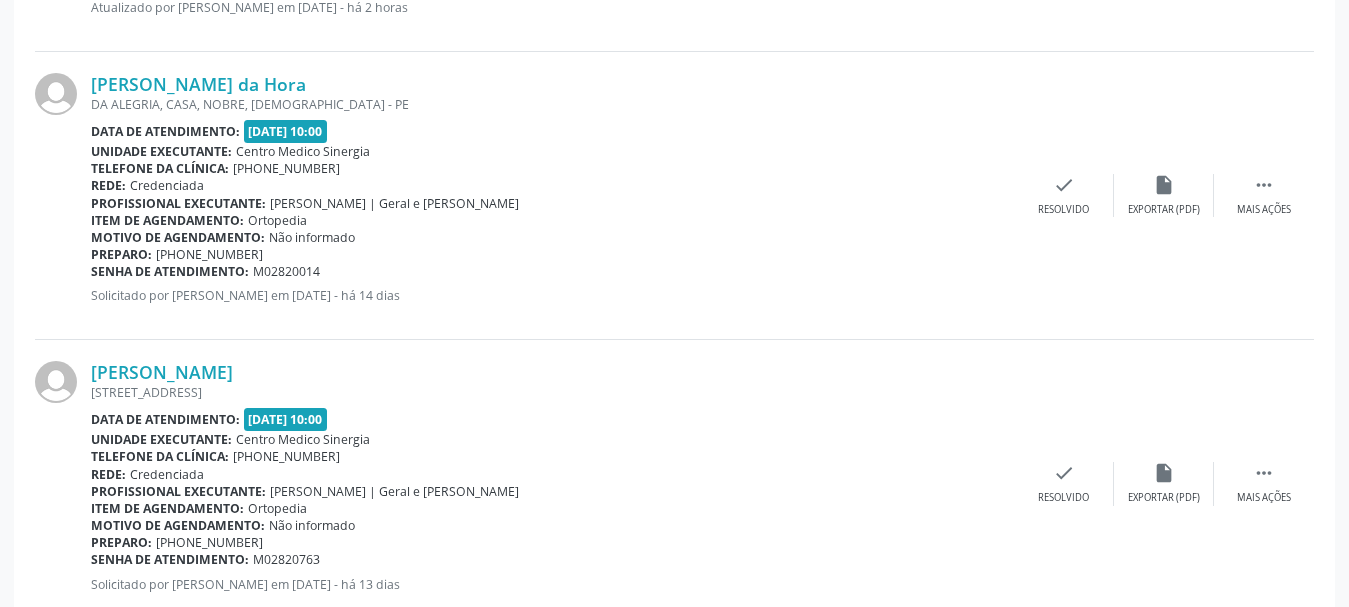 scroll, scrollTop: 2076, scrollLeft: 0, axis: vertical 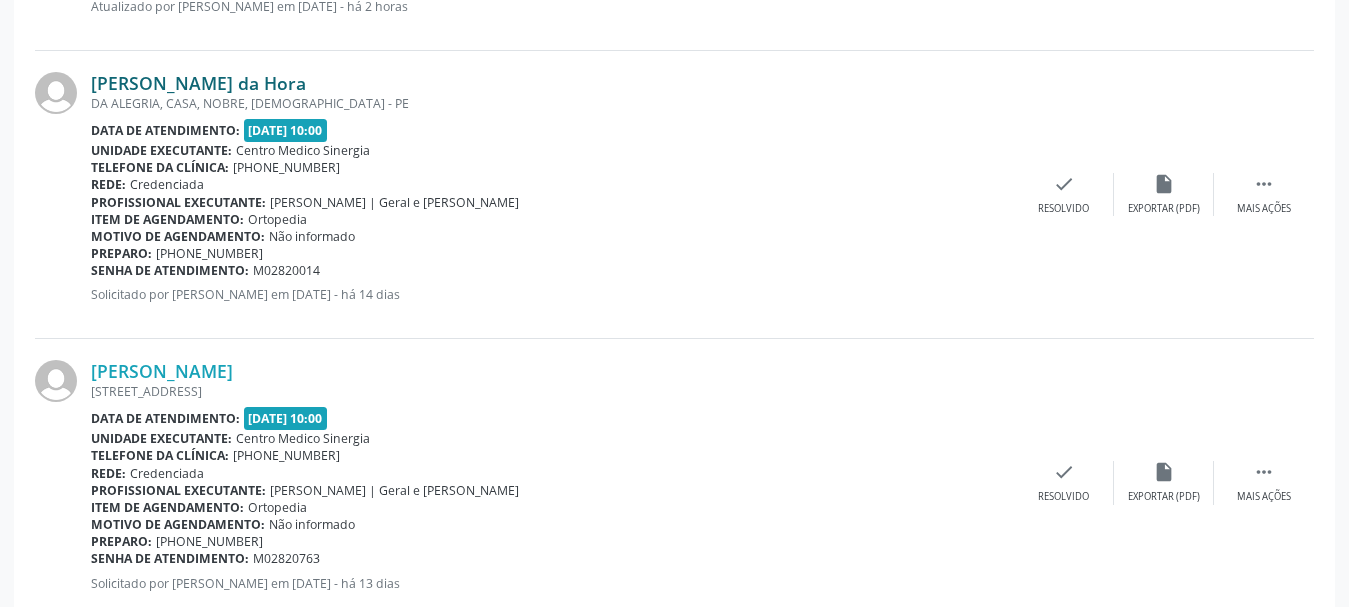 click on "[PERSON_NAME] da Hora" at bounding box center (198, 83) 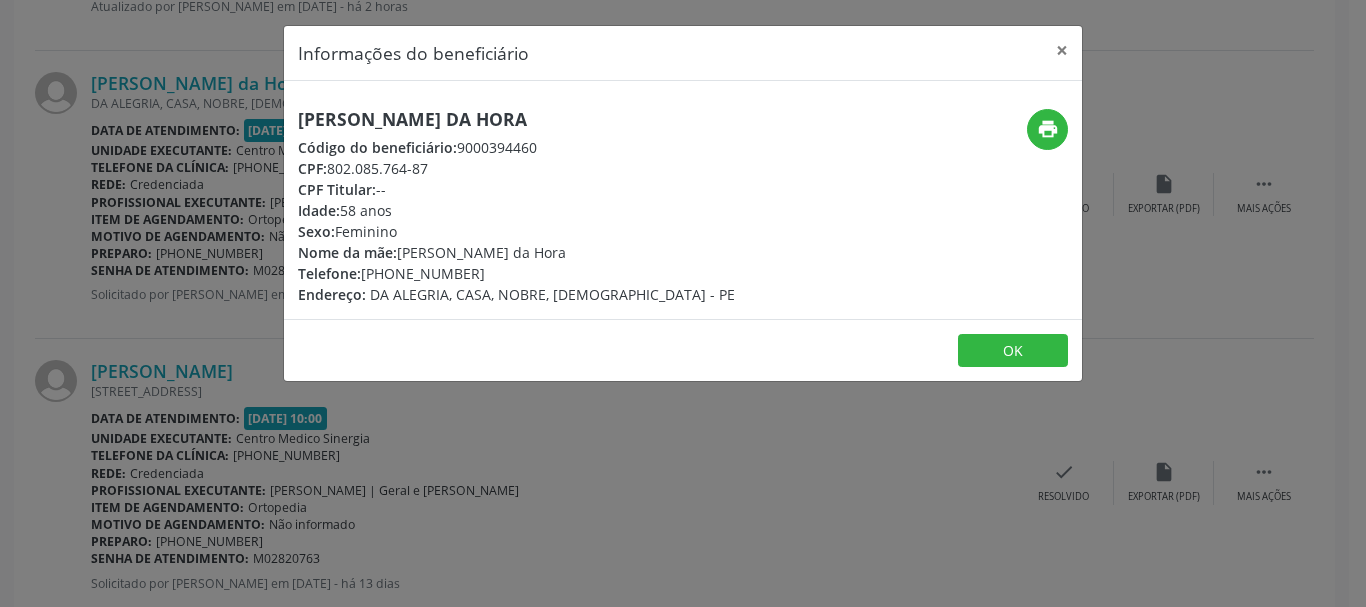 drag, startPoint x: 303, startPoint y: 116, endPoint x: 559, endPoint y: 131, distance: 256.4391 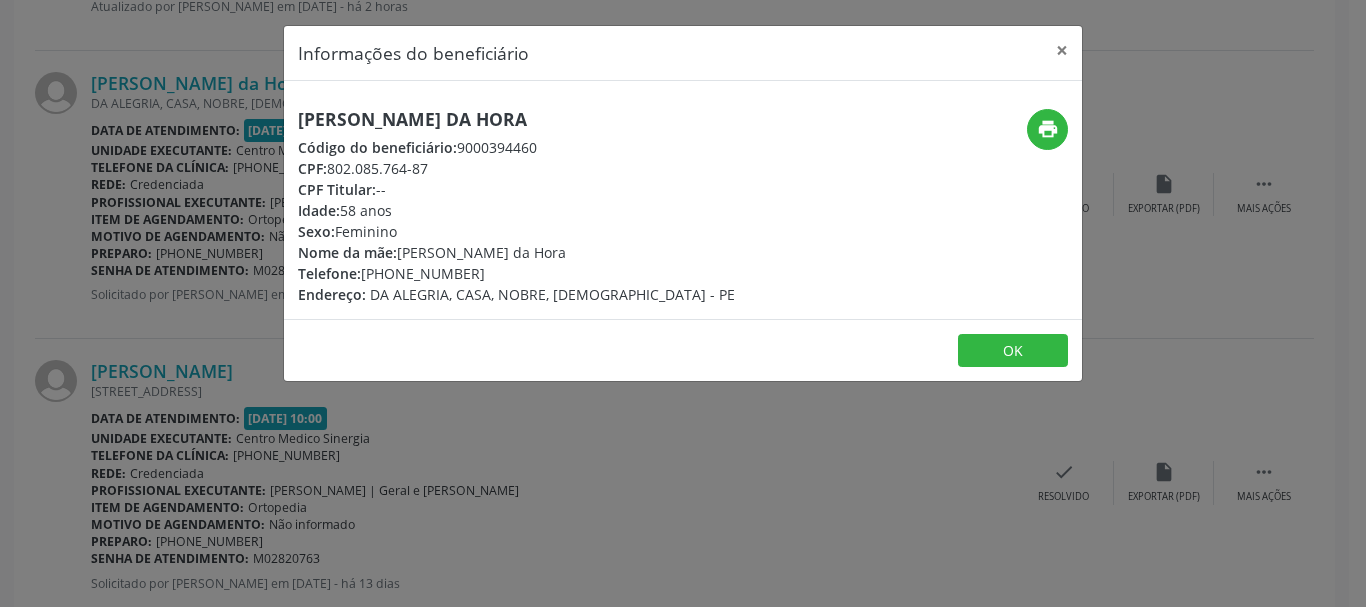drag, startPoint x: 299, startPoint y: 122, endPoint x: 562, endPoint y: 129, distance: 263.09314 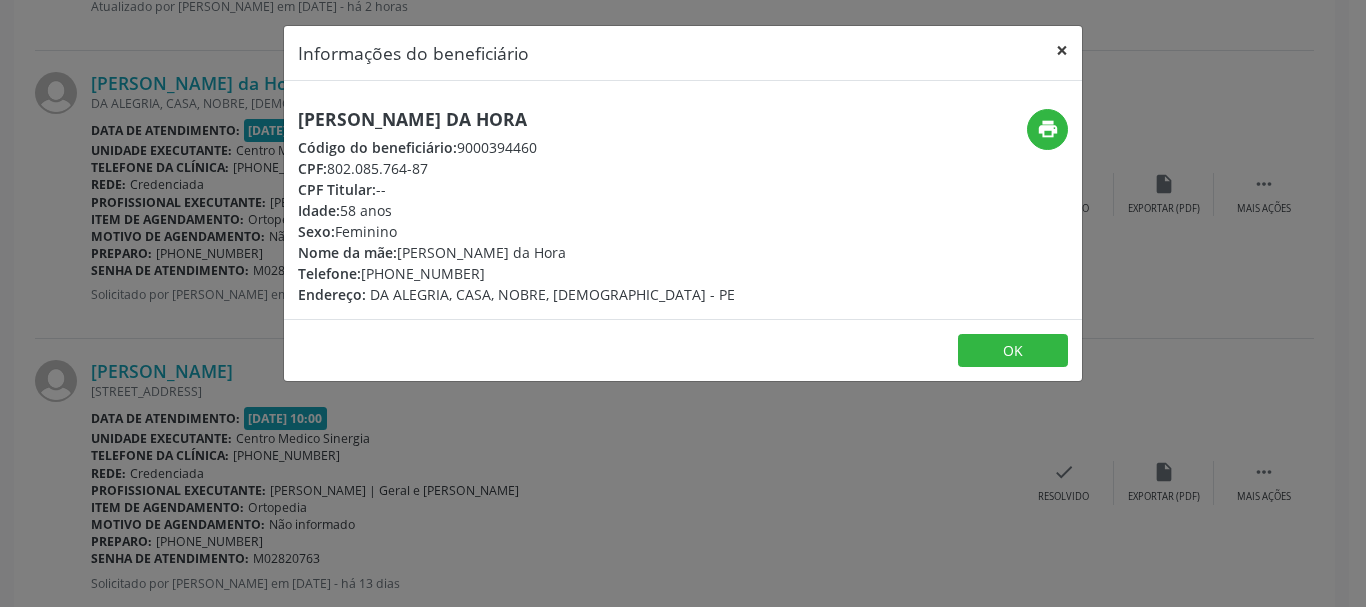 click on "×" at bounding box center (1062, 50) 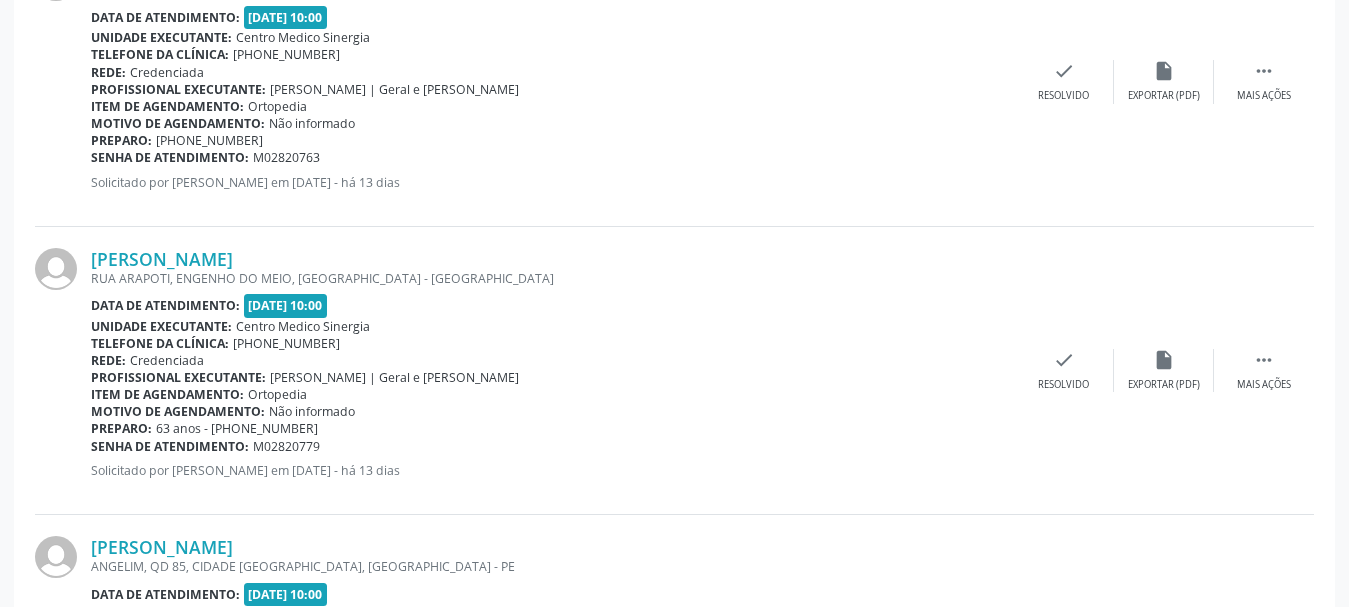 scroll, scrollTop: 2576, scrollLeft: 0, axis: vertical 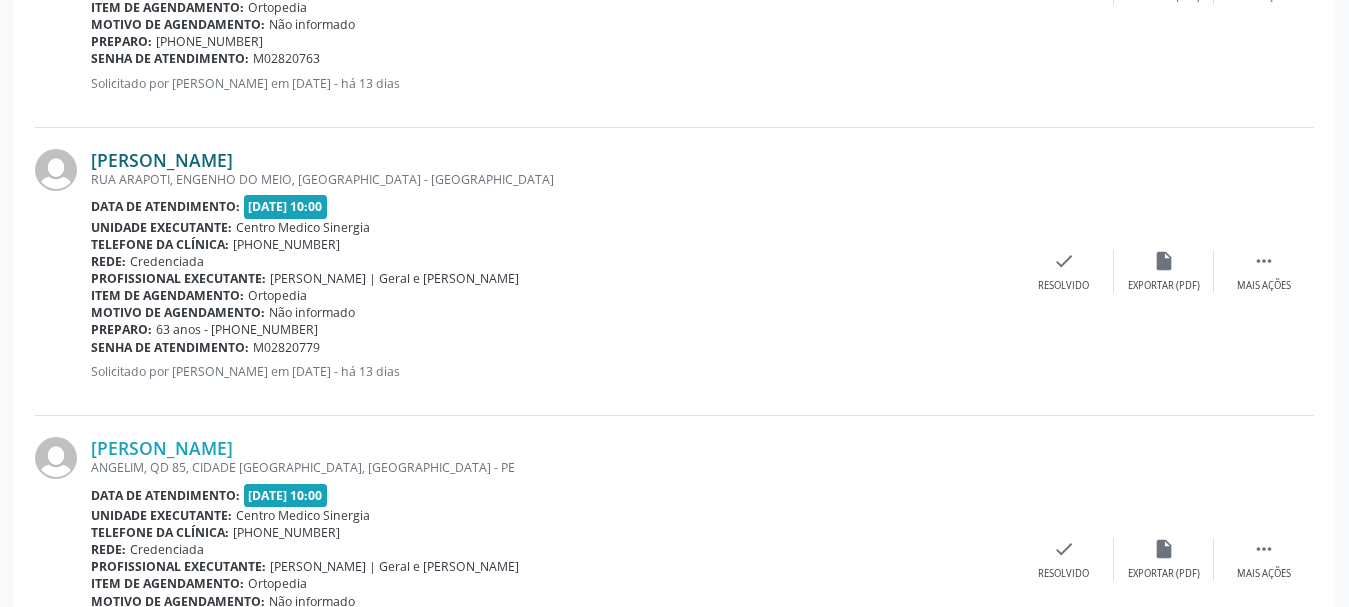 click on "[PERSON_NAME]" at bounding box center [162, 160] 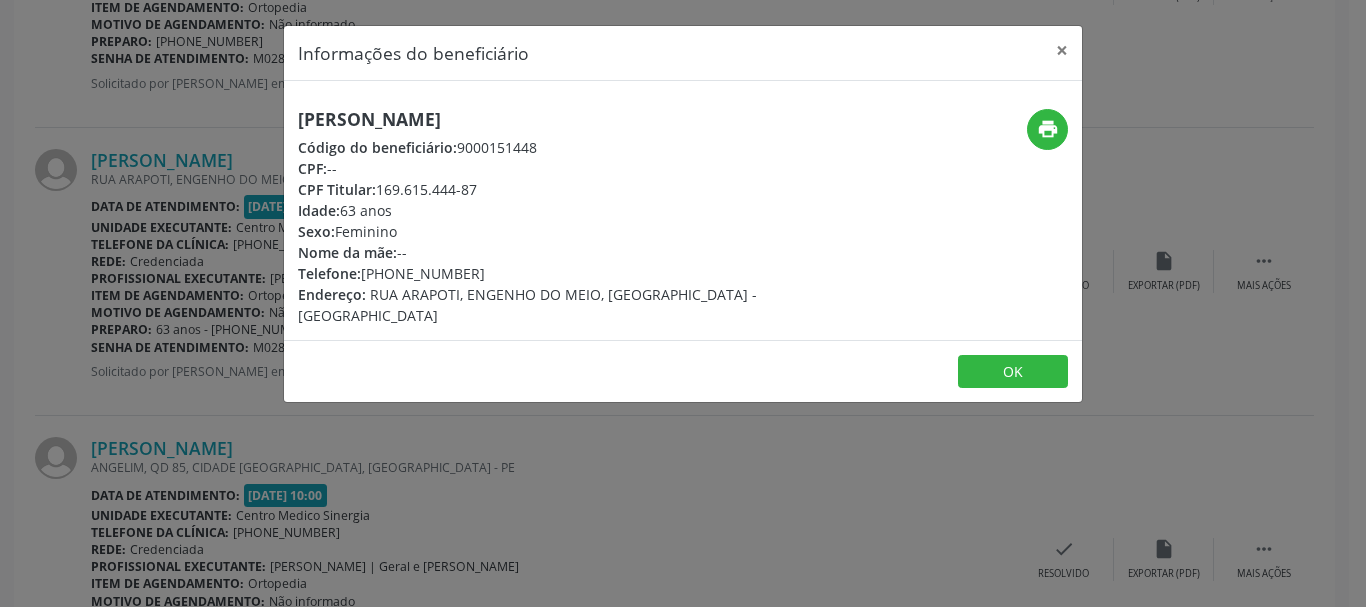 drag, startPoint x: 304, startPoint y: 111, endPoint x: 552, endPoint y: 108, distance: 248.01814 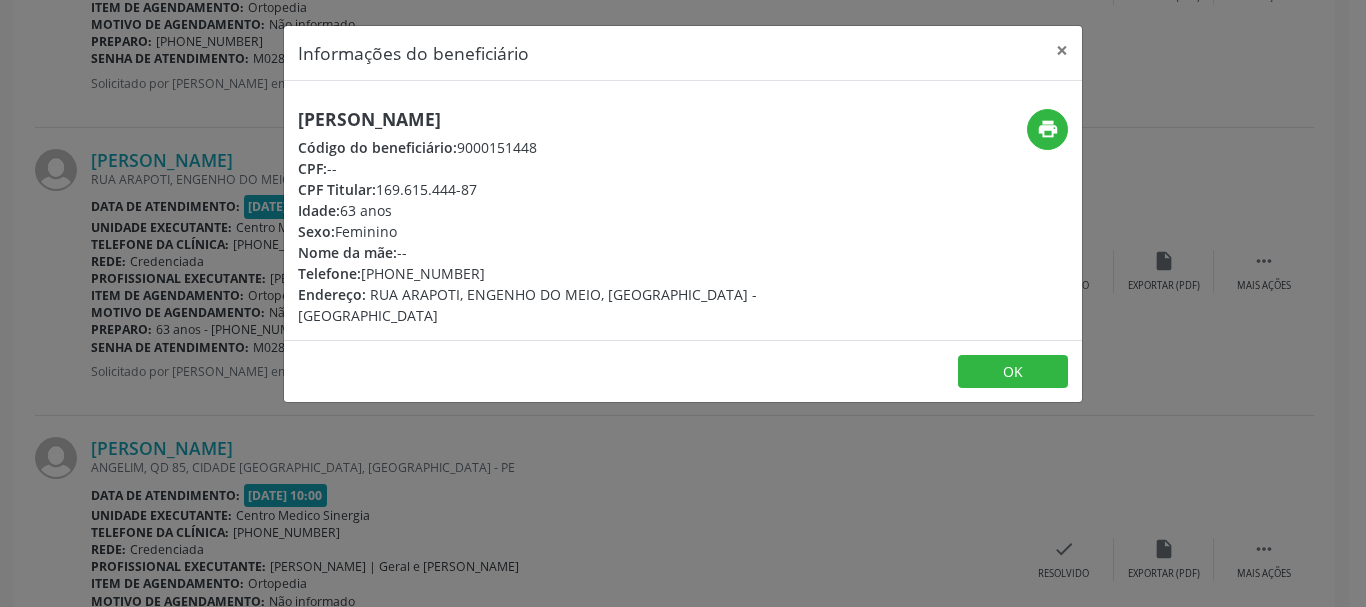drag, startPoint x: 364, startPoint y: 269, endPoint x: 512, endPoint y: 267, distance: 148.01352 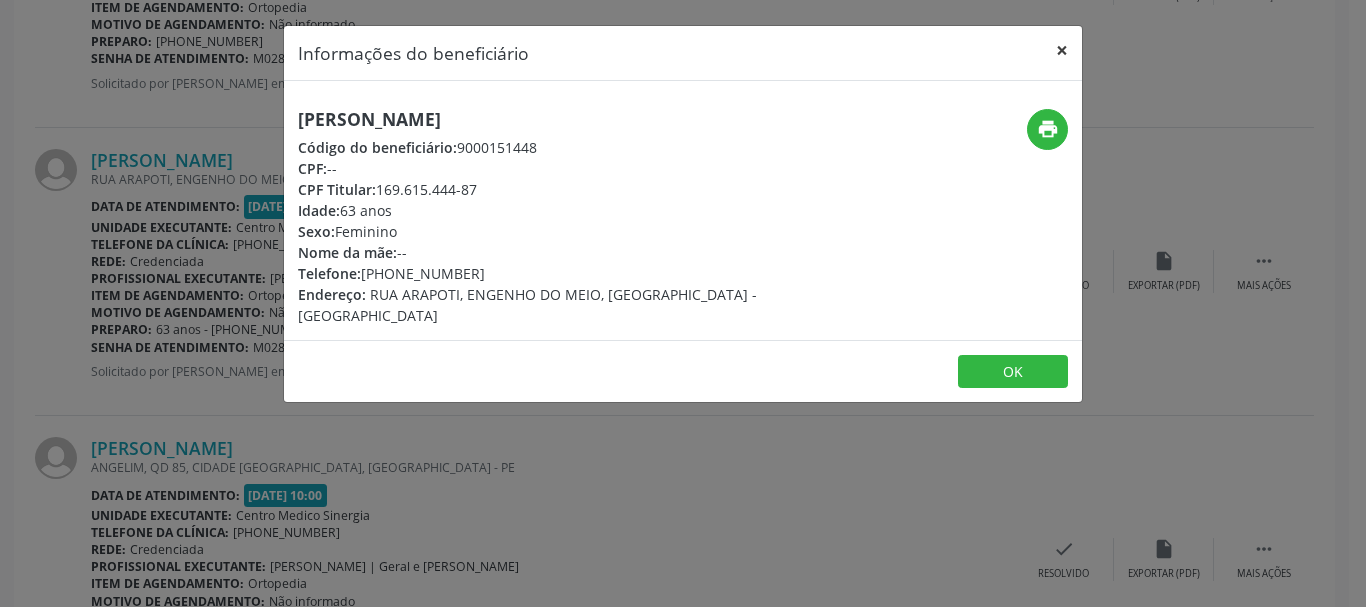 click on "×" at bounding box center [1062, 50] 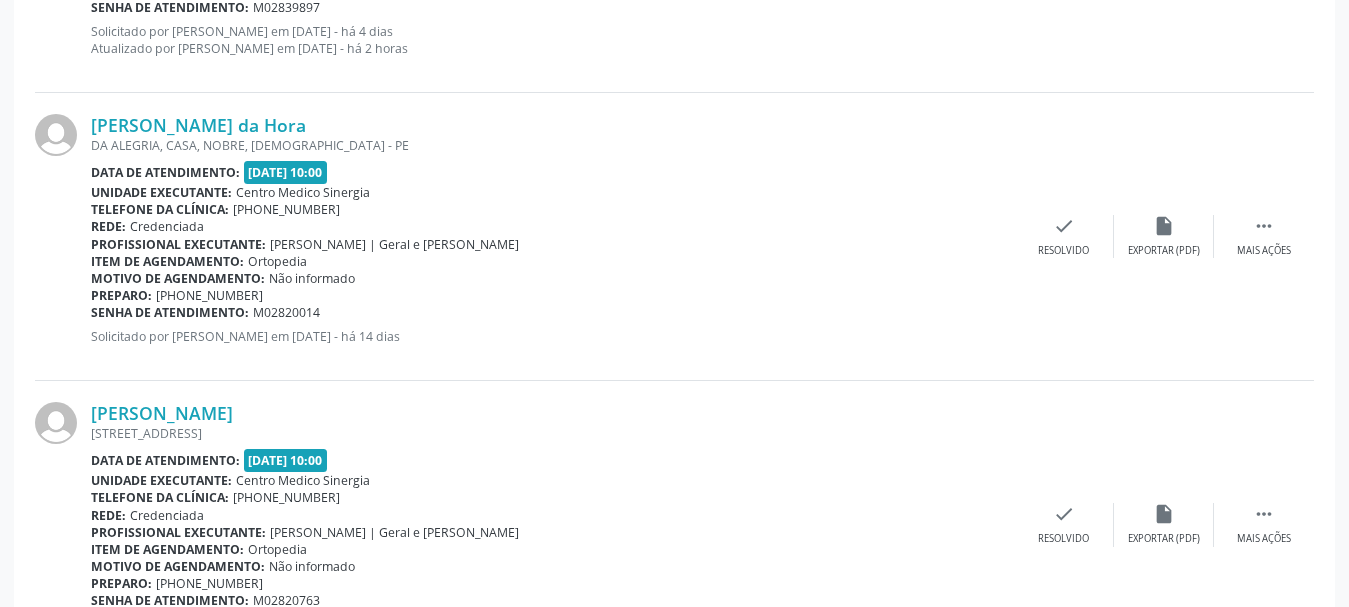 scroll, scrollTop: 2082, scrollLeft: 0, axis: vertical 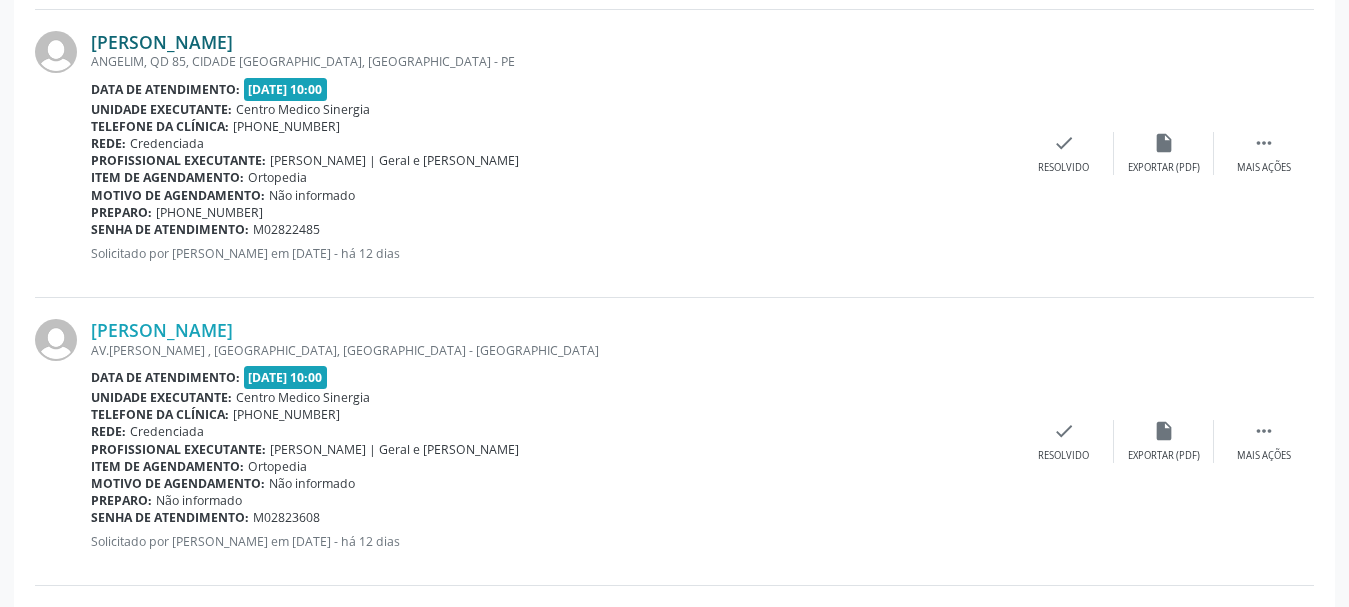 click on "[PERSON_NAME]" at bounding box center (162, 42) 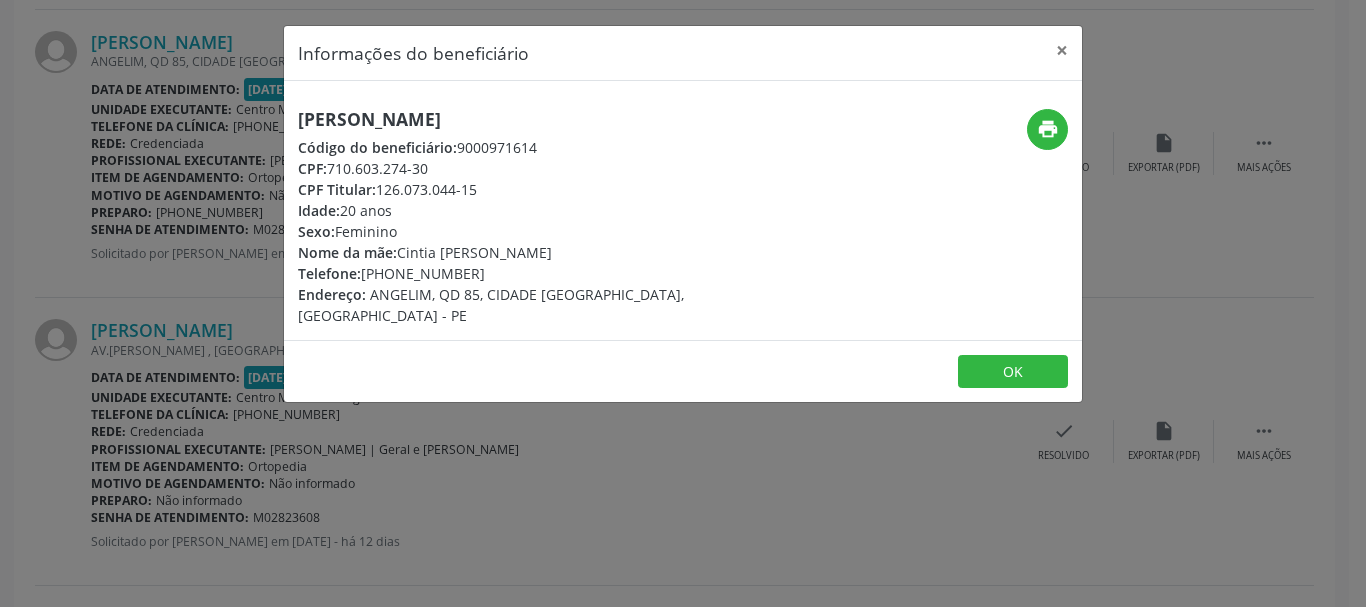 drag, startPoint x: 303, startPoint y: 119, endPoint x: 721, endPoint y: 99, distance: 418.4782 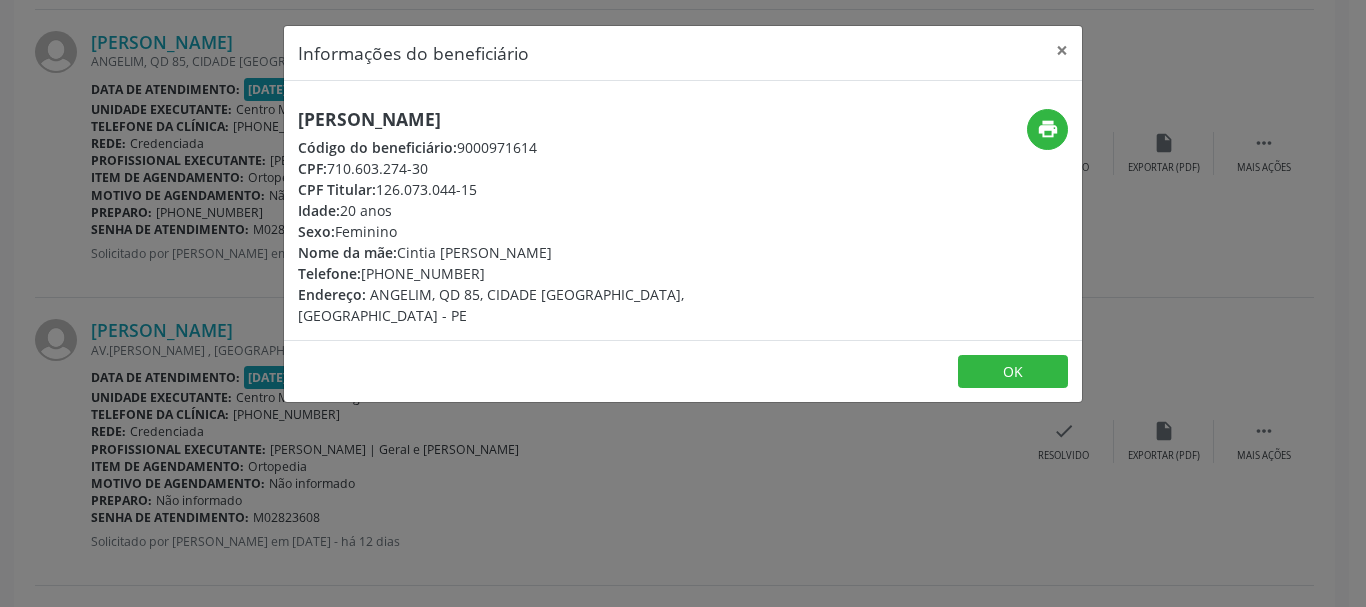 drag, startPoint x: 333, startPoint y: 166, endPoint x: 484, endPoint y: 171, distance: 151.08276 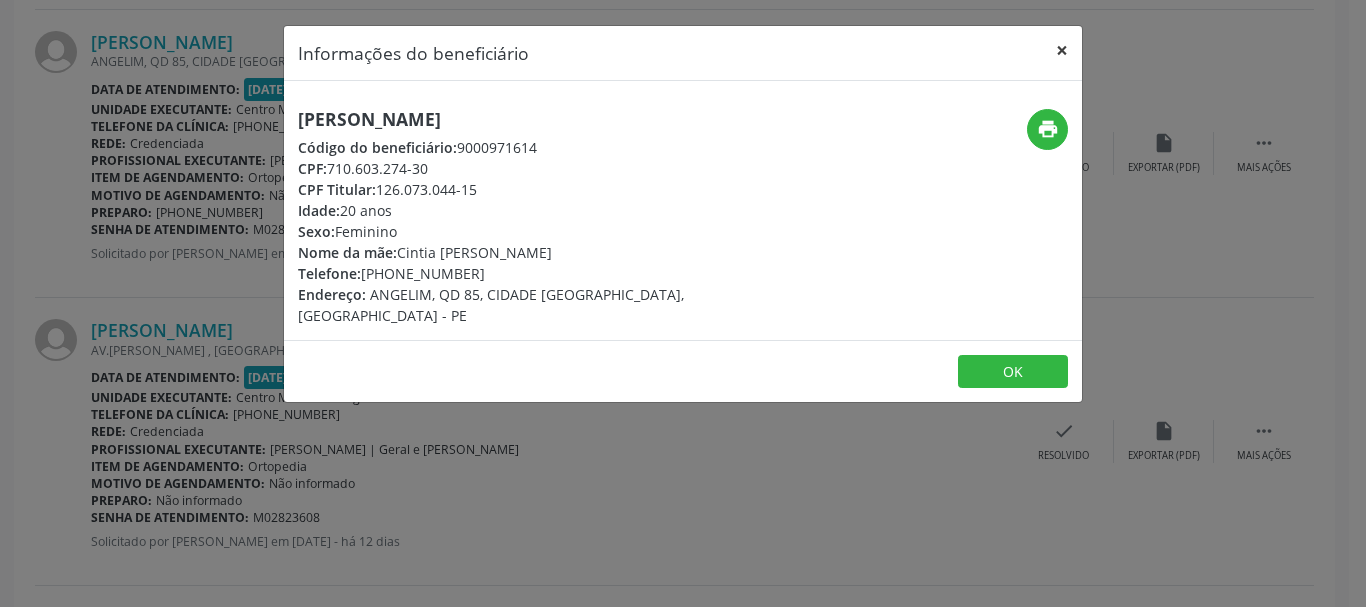 click on "×" at bounding box center [1062, 50] 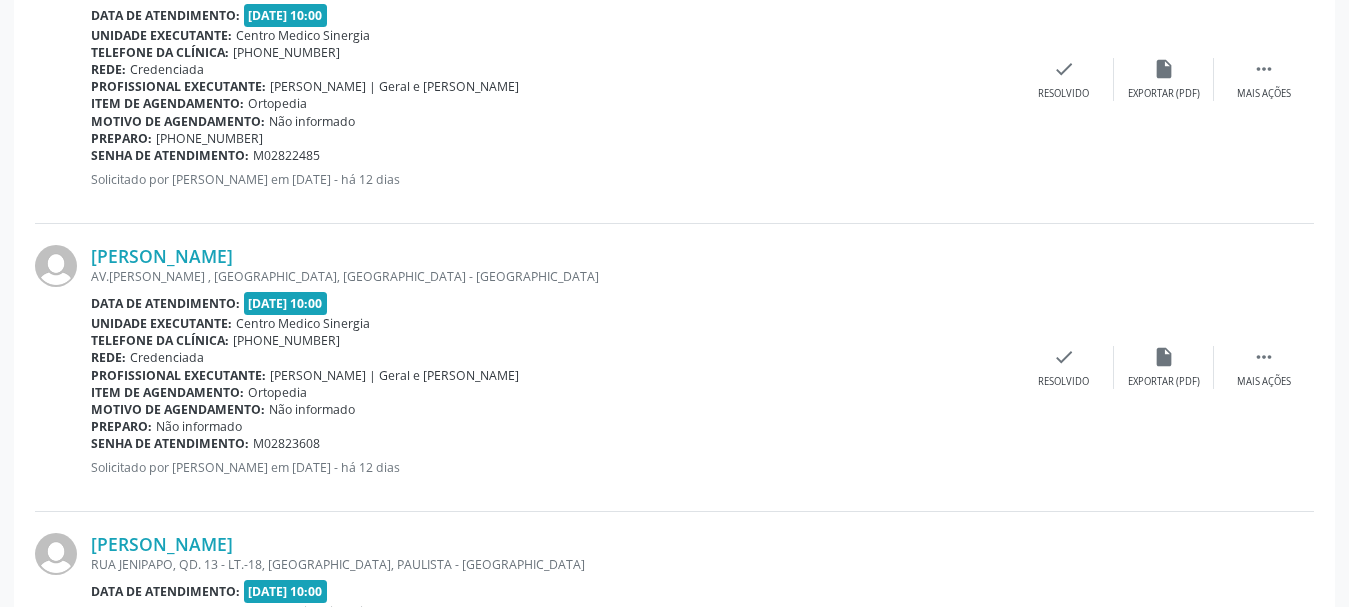 scroll, scrollTop: 3282, scrollLeft: 0, axis: vertical 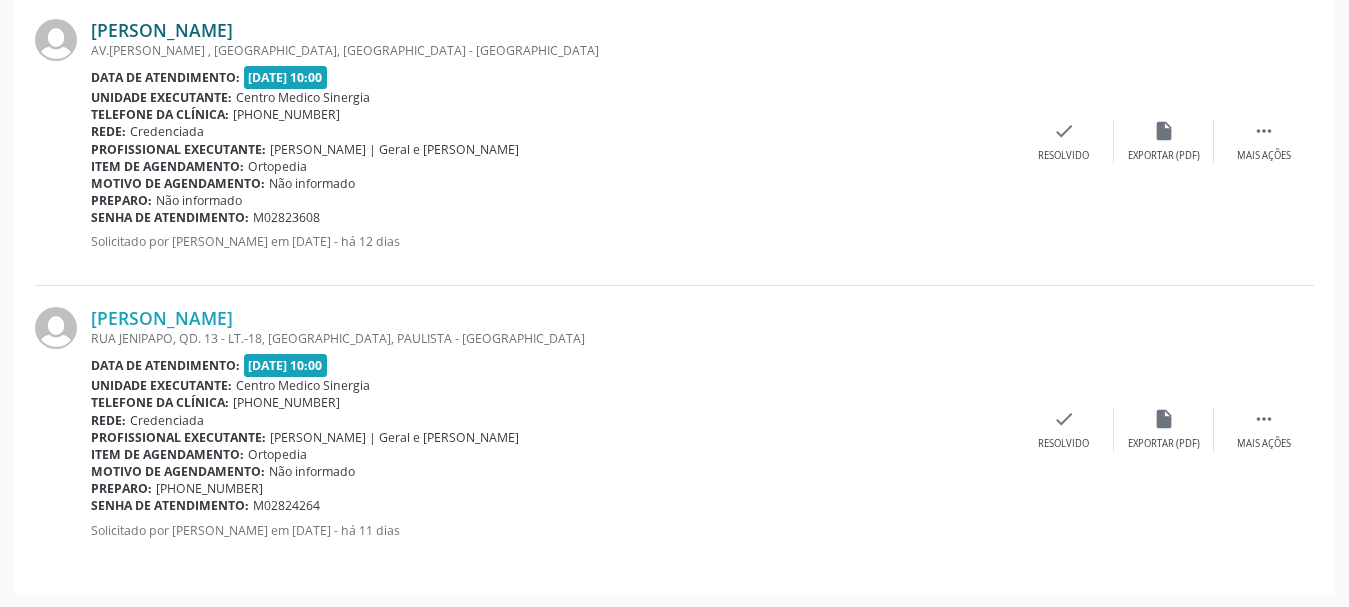click on "[PERSON_NAME]" at bounding box center (162, 30) 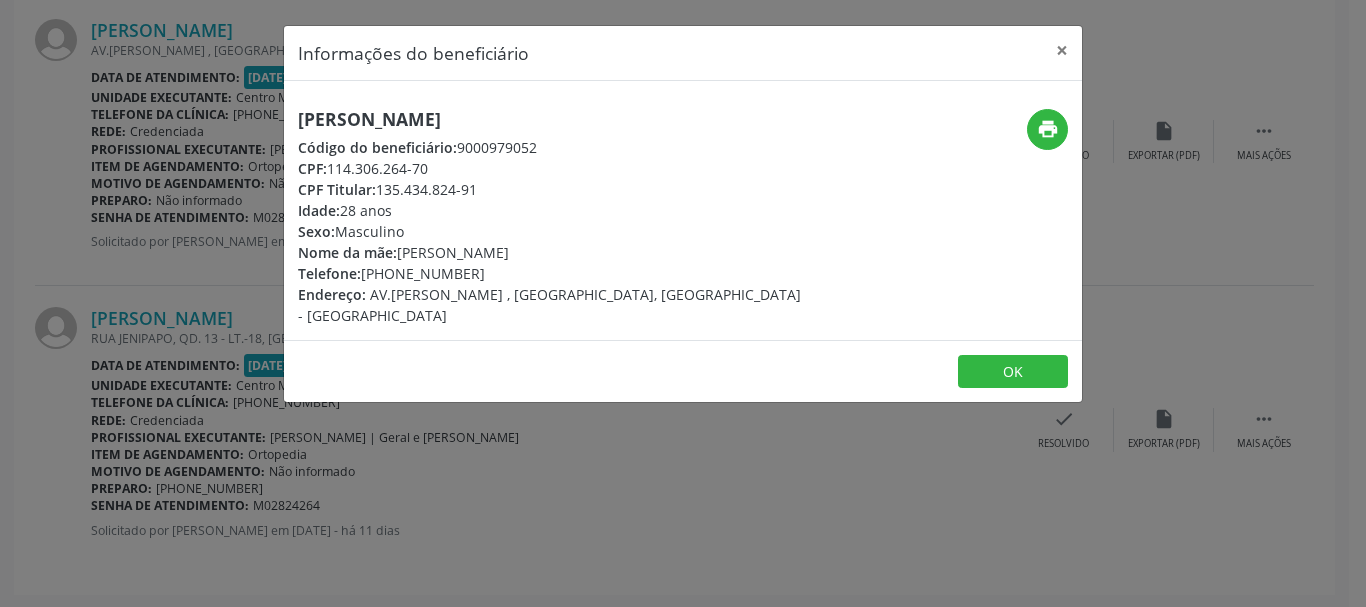 drag, startPoint x: 302, startPoint y: 121, endPoint x: 782, endPoint y: 118, distance: 480.00937 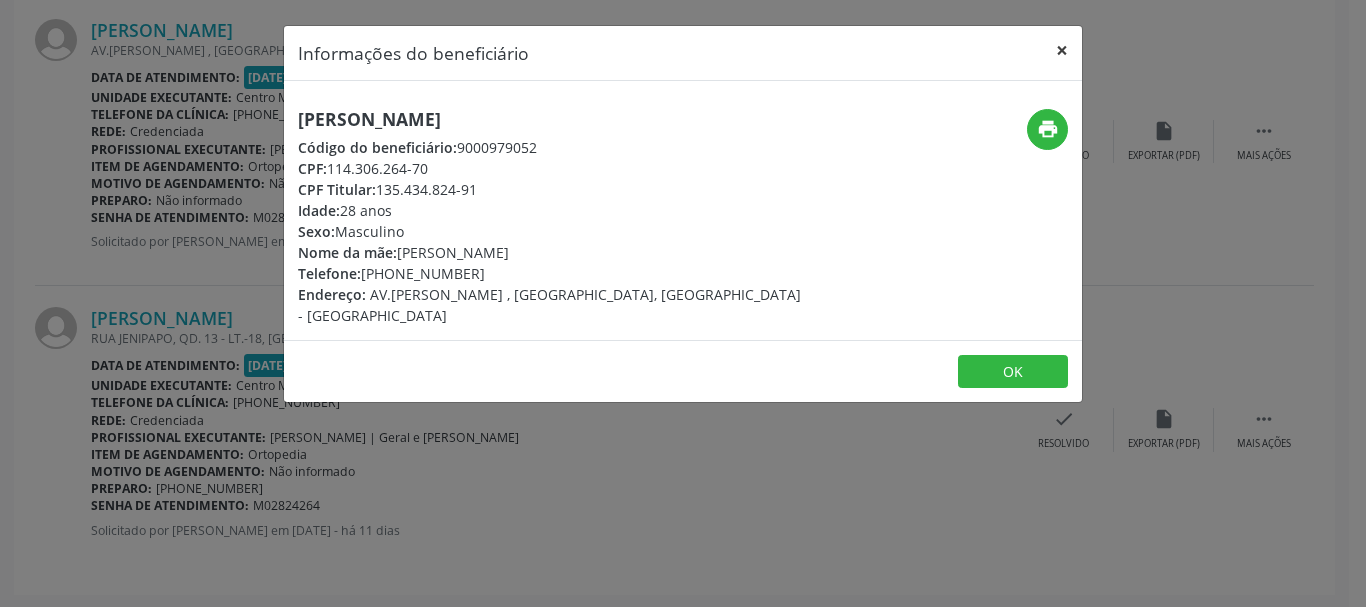 click on "×" at bounding box center (1062, 50) 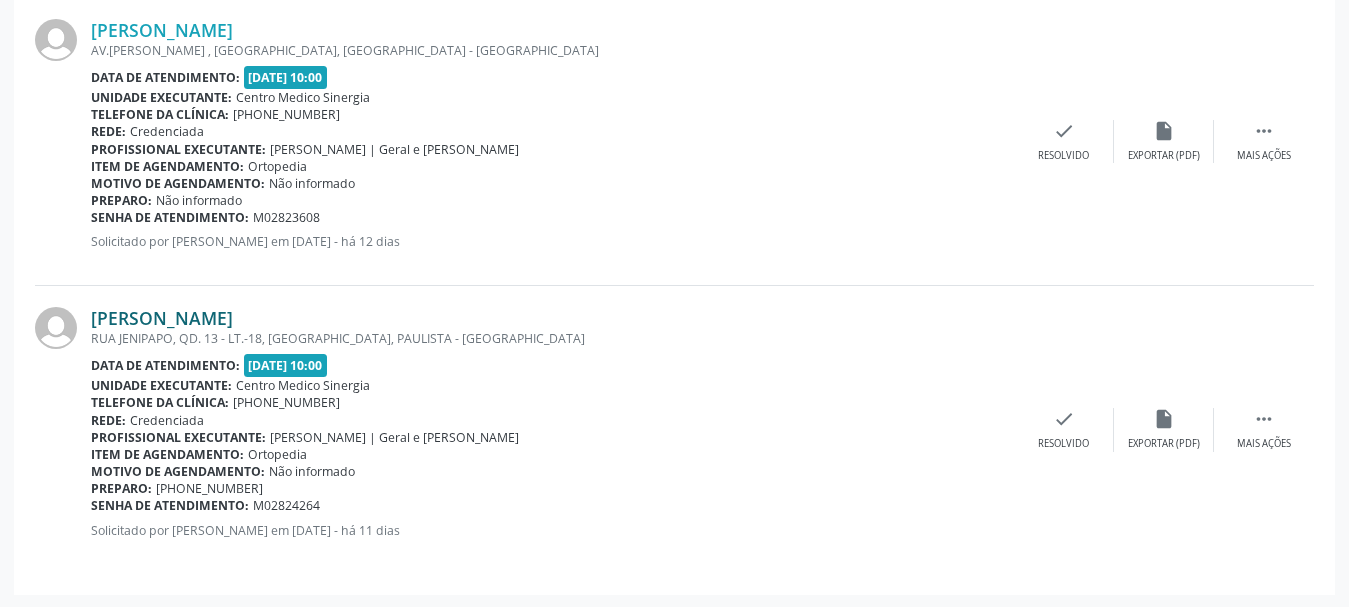 click on "[PERSON_NAME]" at bounding box center [162, 318] 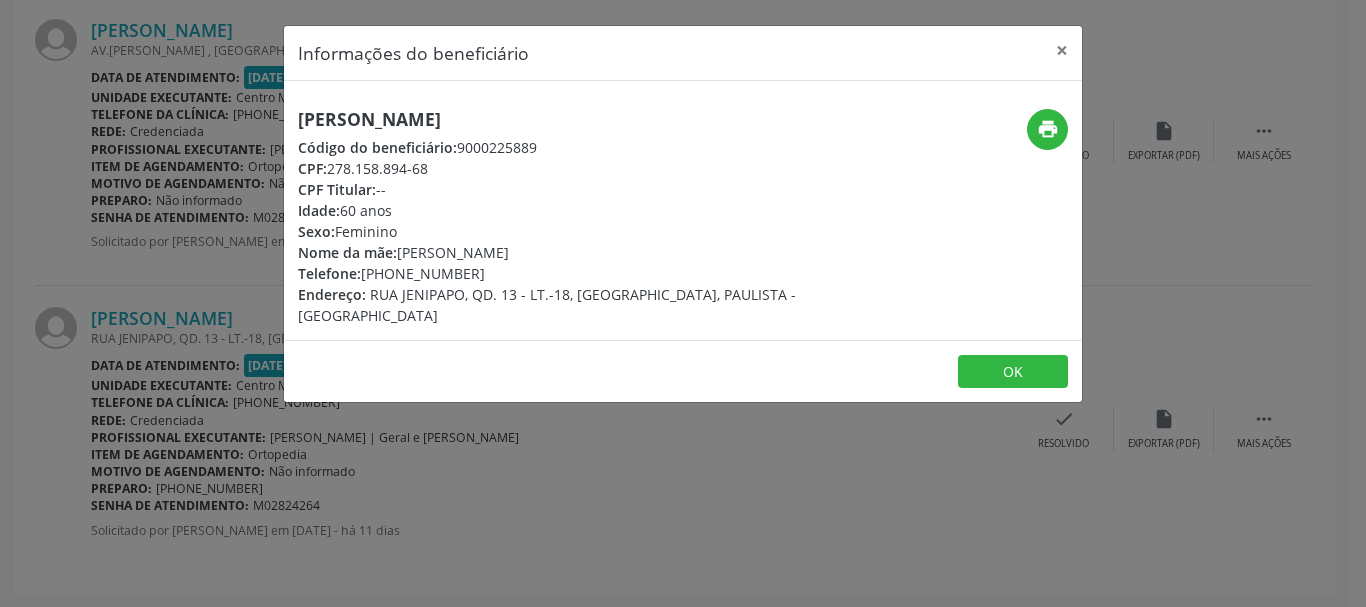 drag, startPoint x: 303, startPoint y: 124, endPoint x: 766, endPoint y: 96, distance: 463.8459 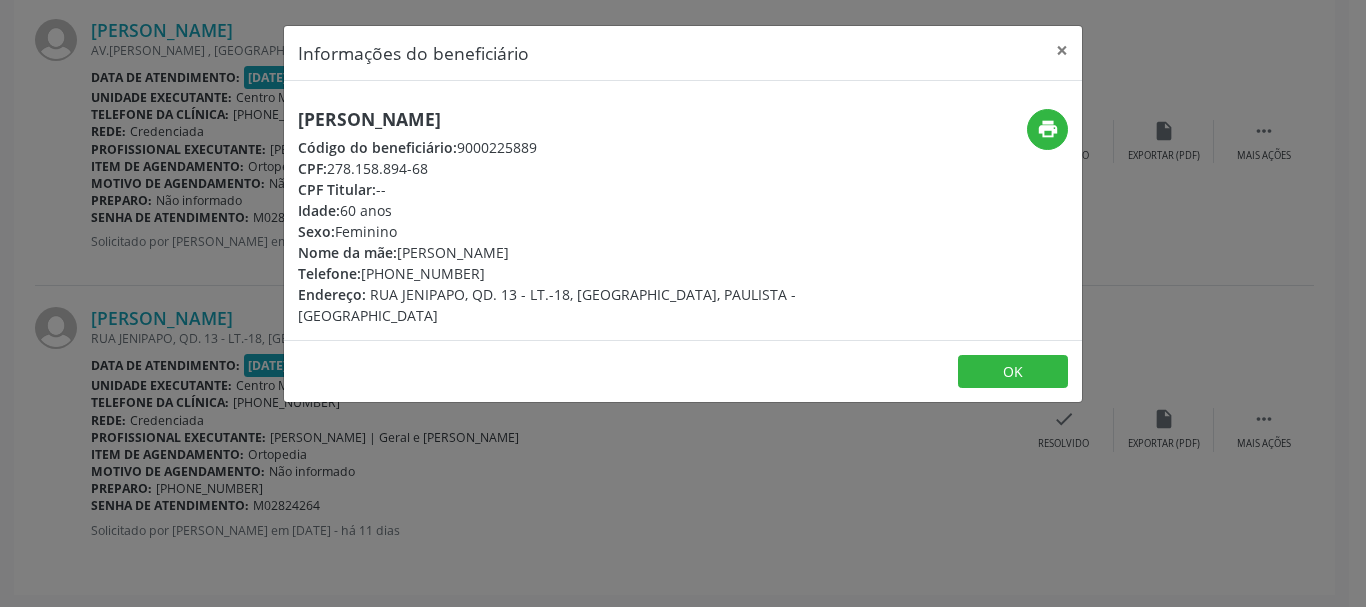 click on "[PERSON_NAME]" at bounding box center [550, 119] 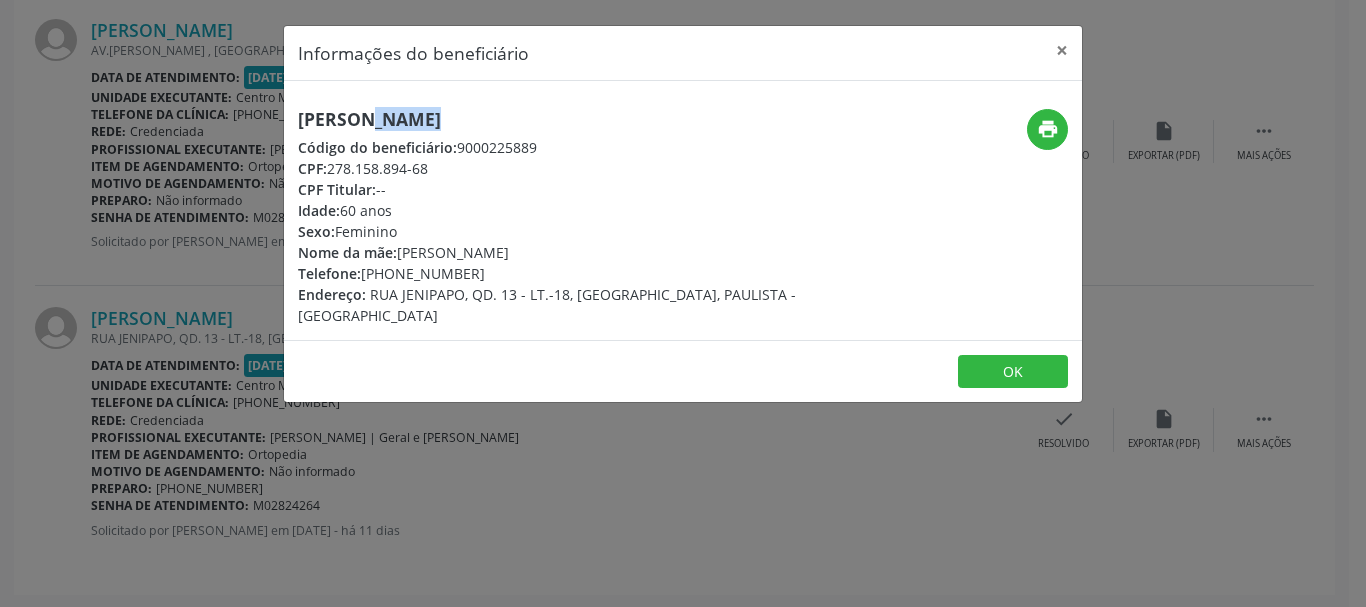 drag, startPoint x: 299, startPoint y: 124, endPoint x: 559, endPoint y: 117, distance: 260.0942 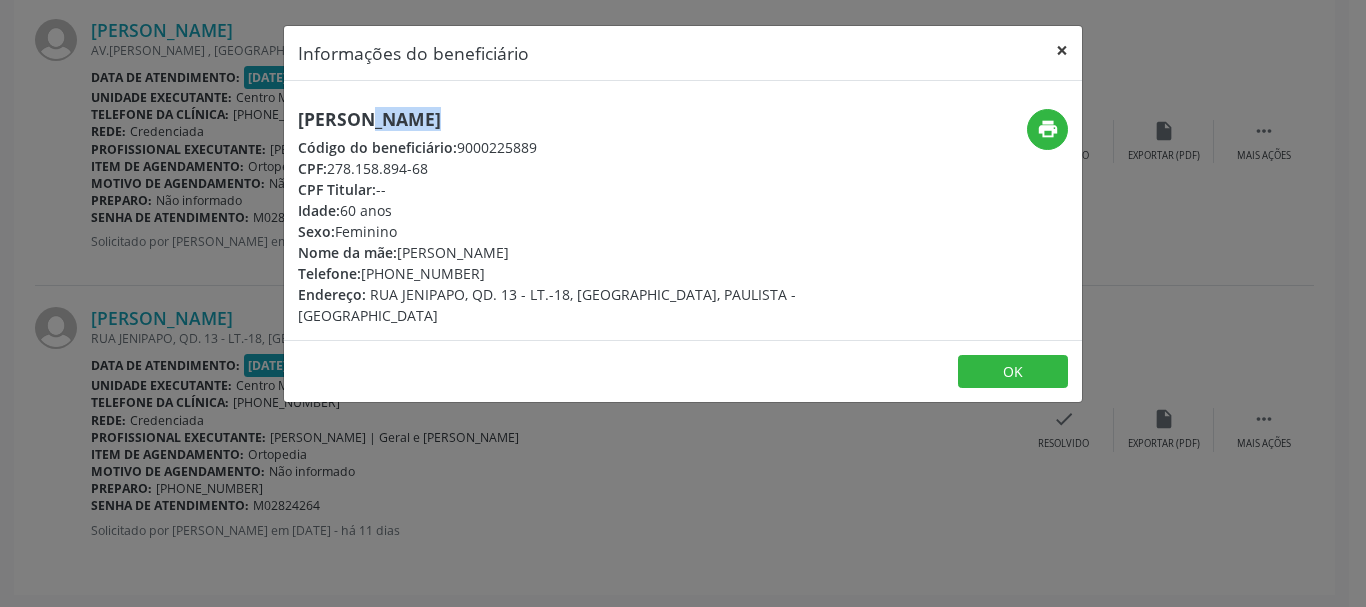 click on "×" at bounding box center [1062, 50] 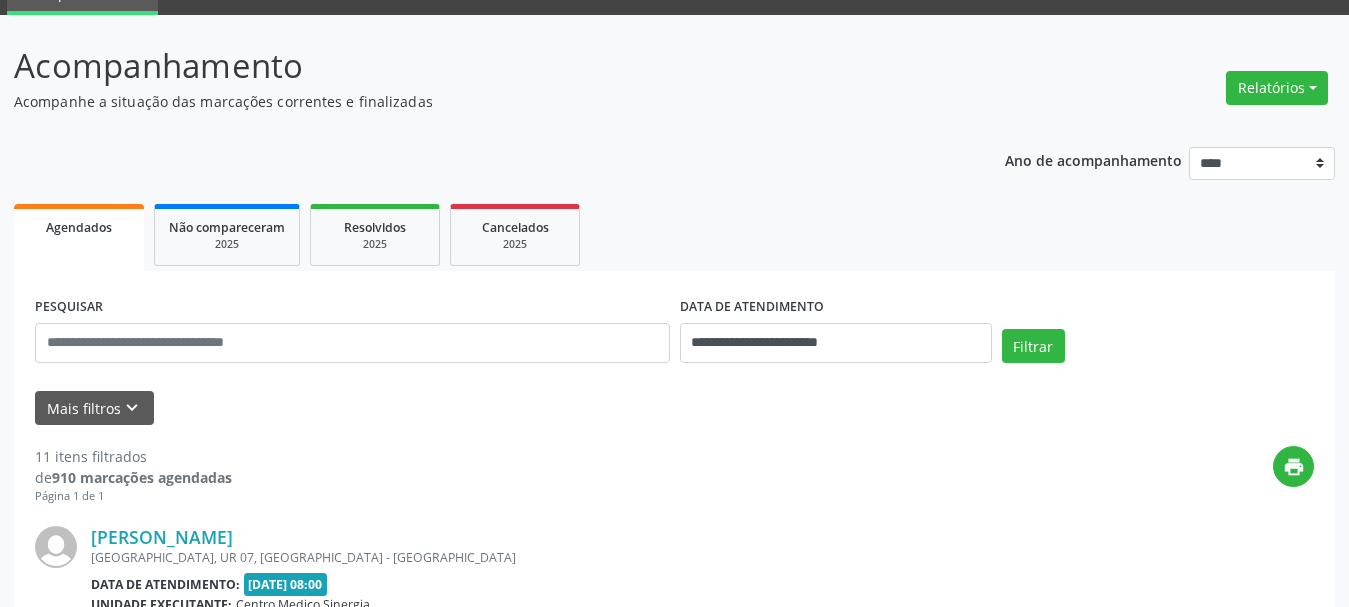 scroll, scrollTop: 0, scrollLeft: 0, axis: both 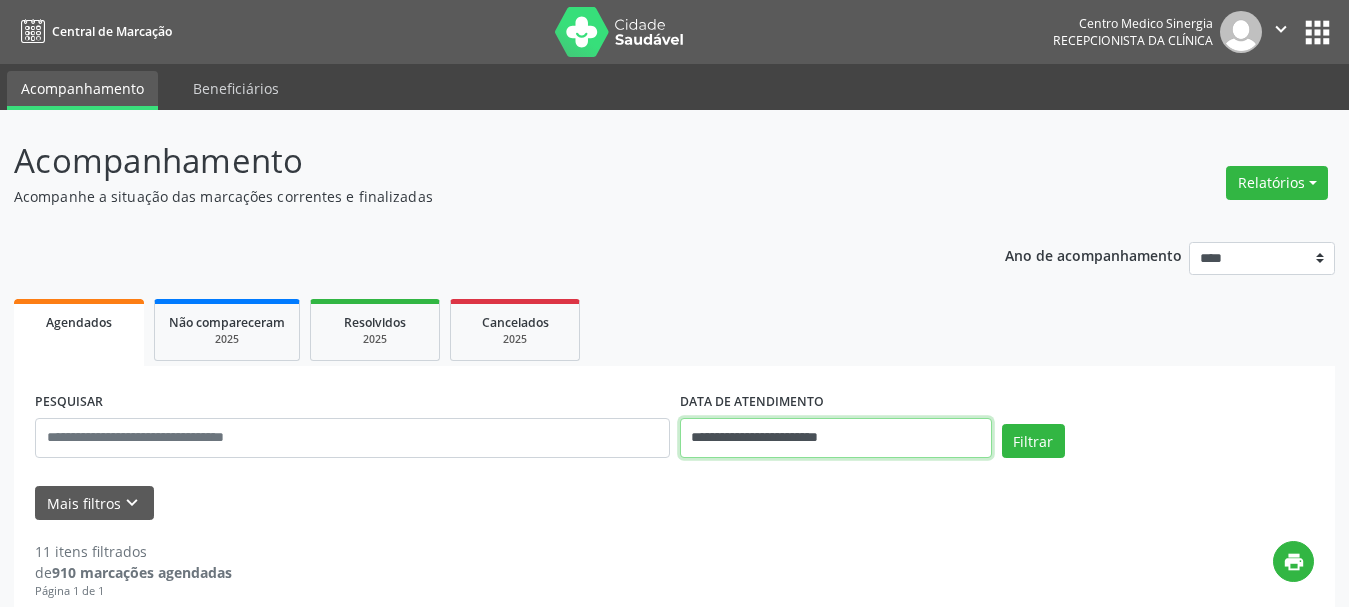 click on "**********" at bounding box center [836, 438] 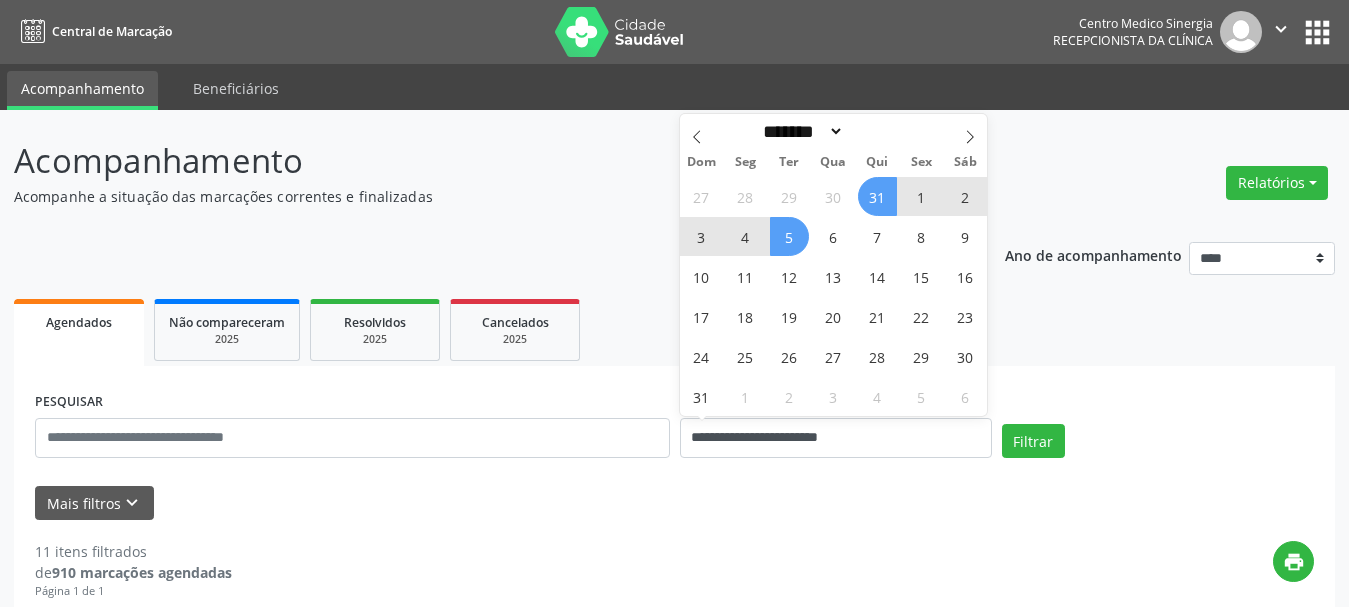 click on "5" at bounding box center (789, 236) 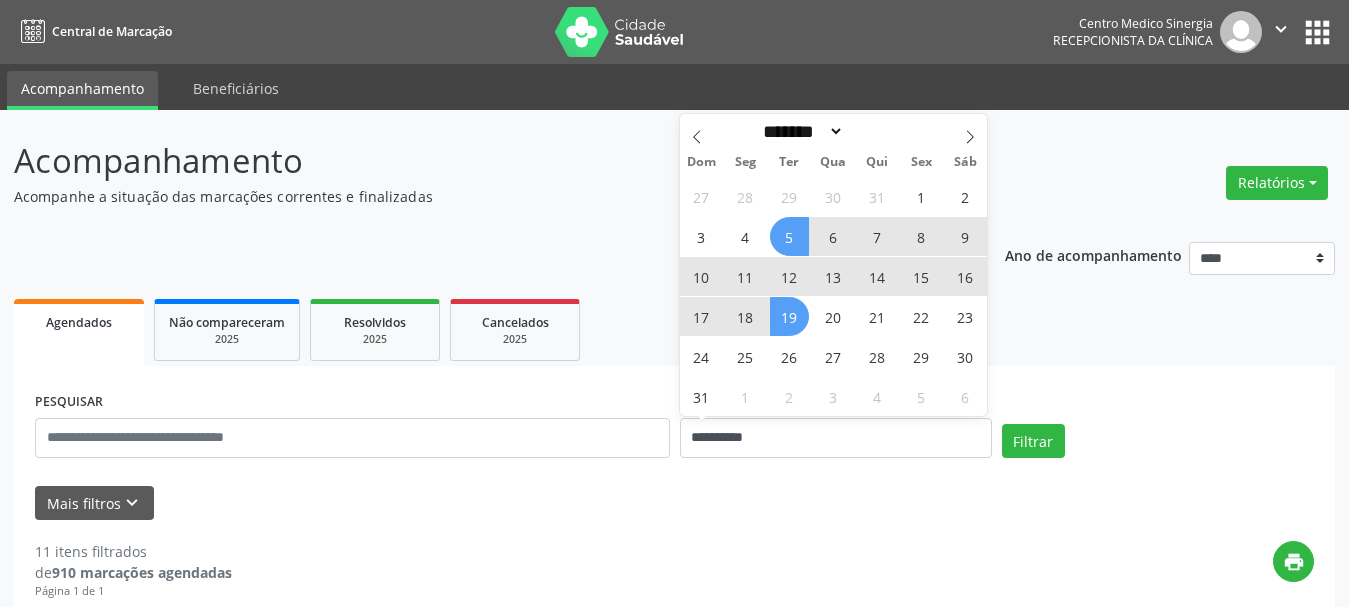 click on "19" at bounding box center (789, 316) 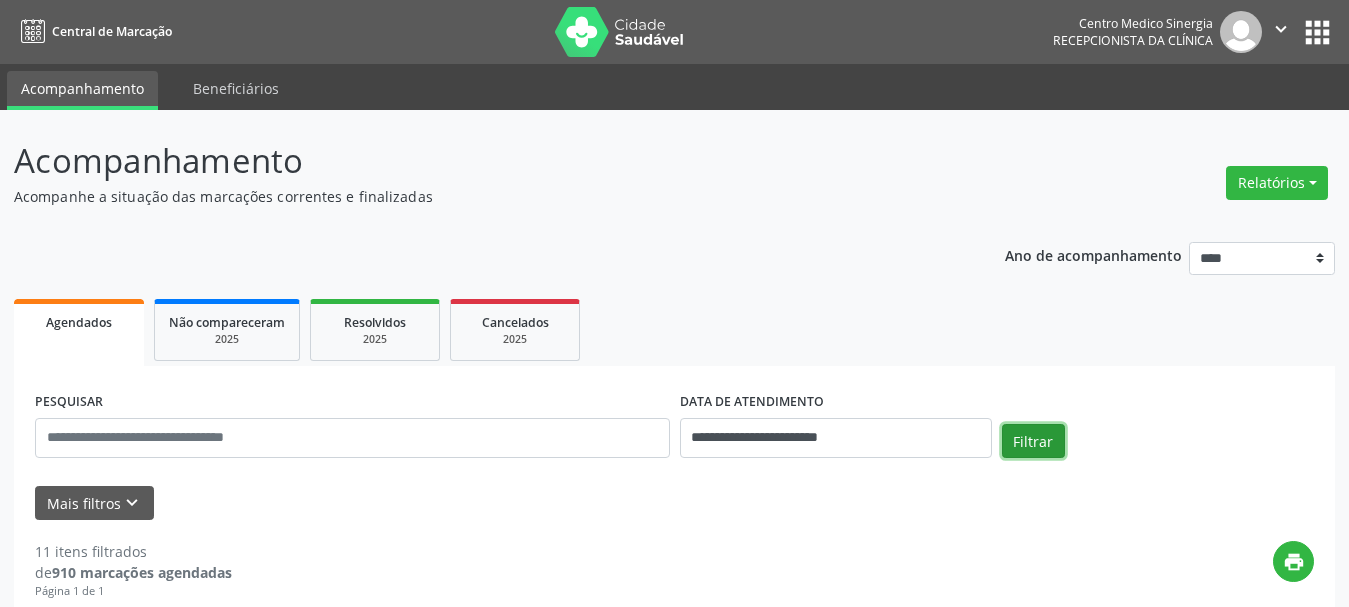 click on "Filtrar" at bounding box center (1033, 441) 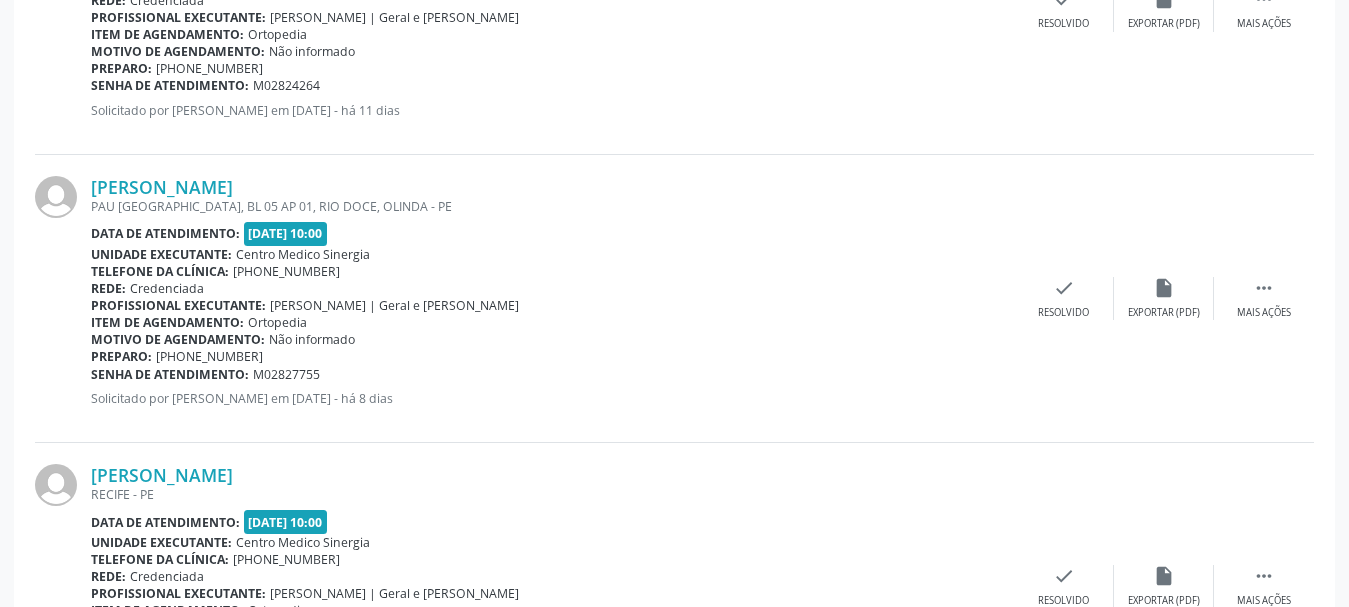 scroll, scrollTop: 2176, scrollLeft: 0, axis: vertical 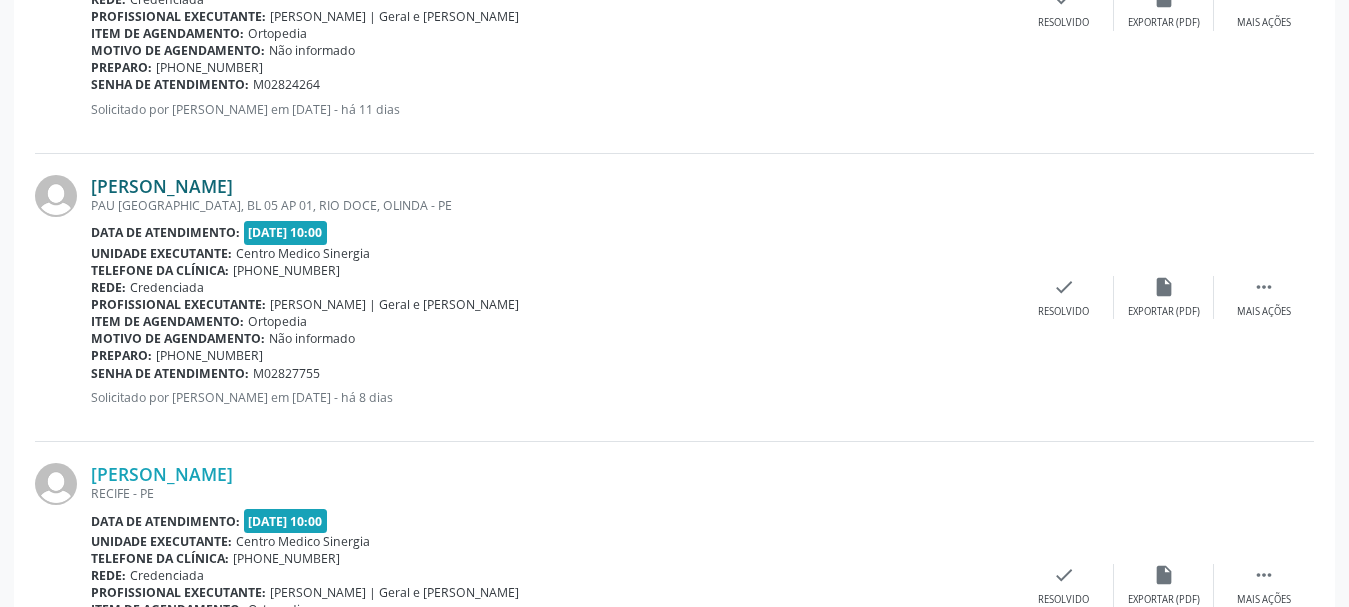 click on "[PERSON_NAME]" at bounding box center (162, 186) 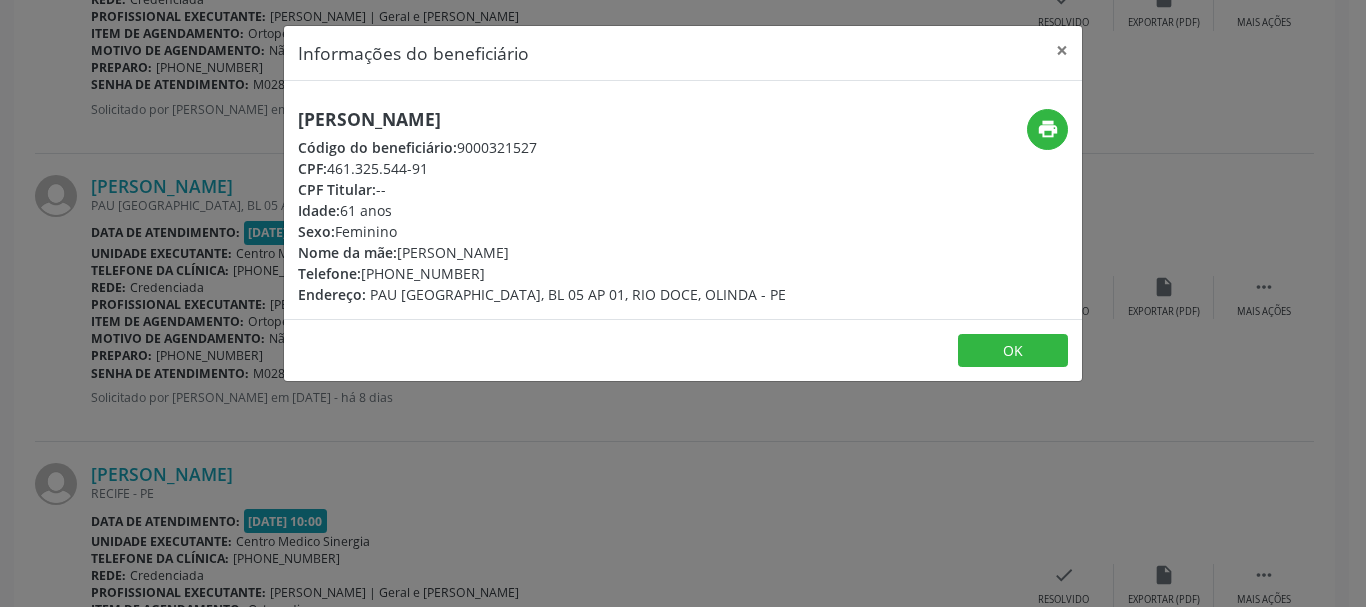 drag, startPoint x: 299, startPoint y: 113, endPoint x: 580, endPoint y: 100, distance: 281.30054 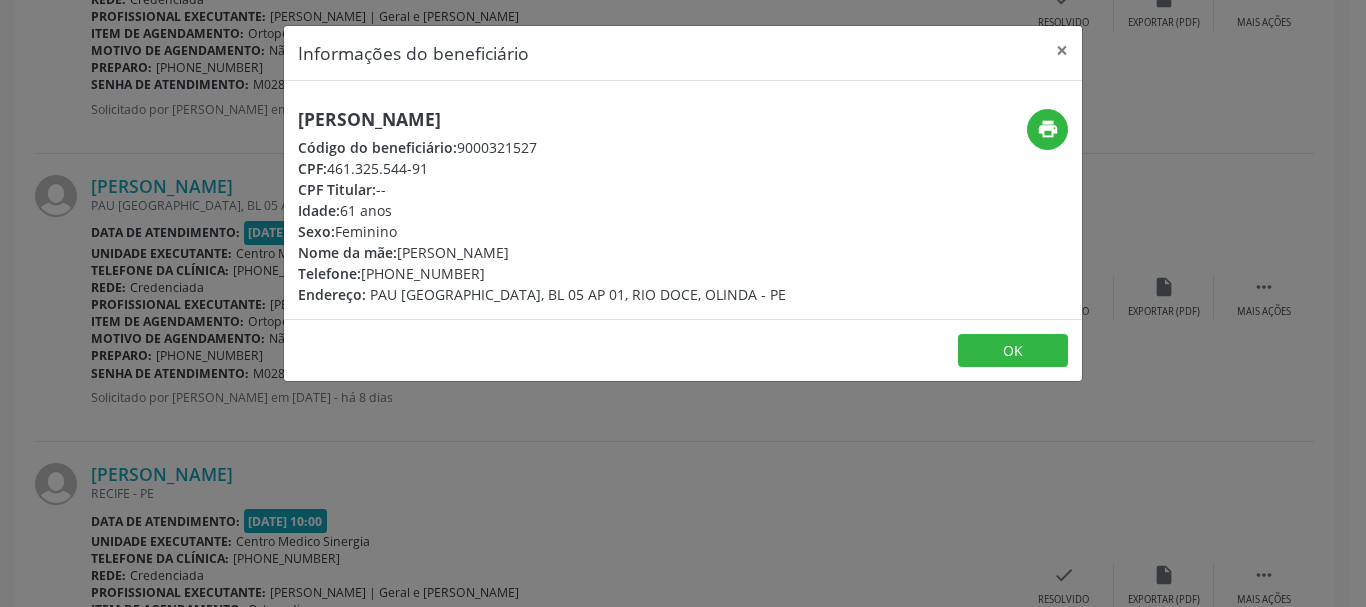 drag, startPoint x: 330, startPoint y: 173, endPoint x: 468, endPoint y: 171, distance: 138.0145 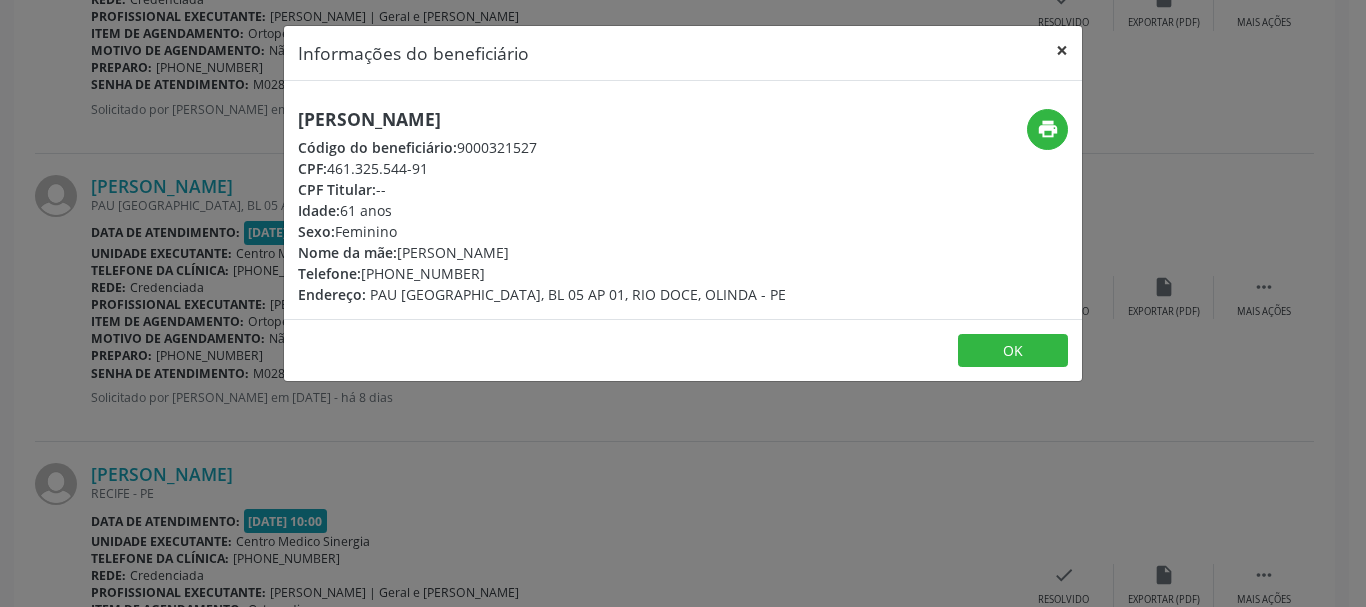 click on "×" at bounding box center (1062, 50) 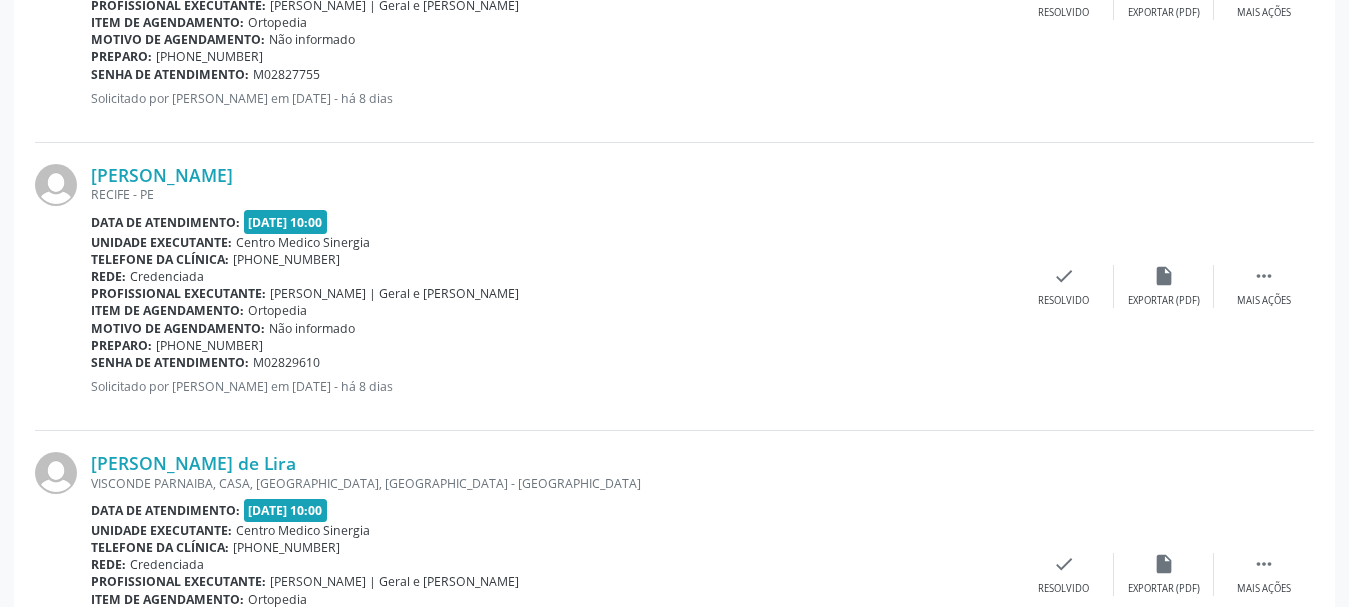 scroll, scrollTop: 2476, scrollLeft: 0, axis: vertical 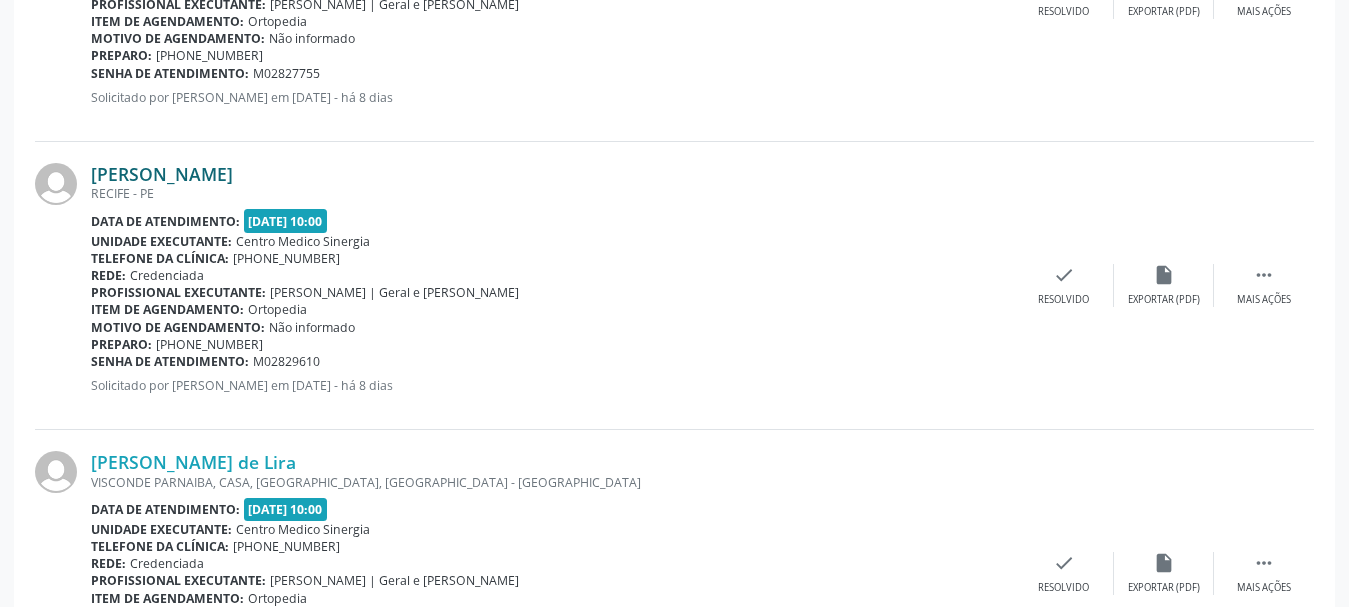 click on "[PERSON_NAME]" at bounding box center [162, 174] 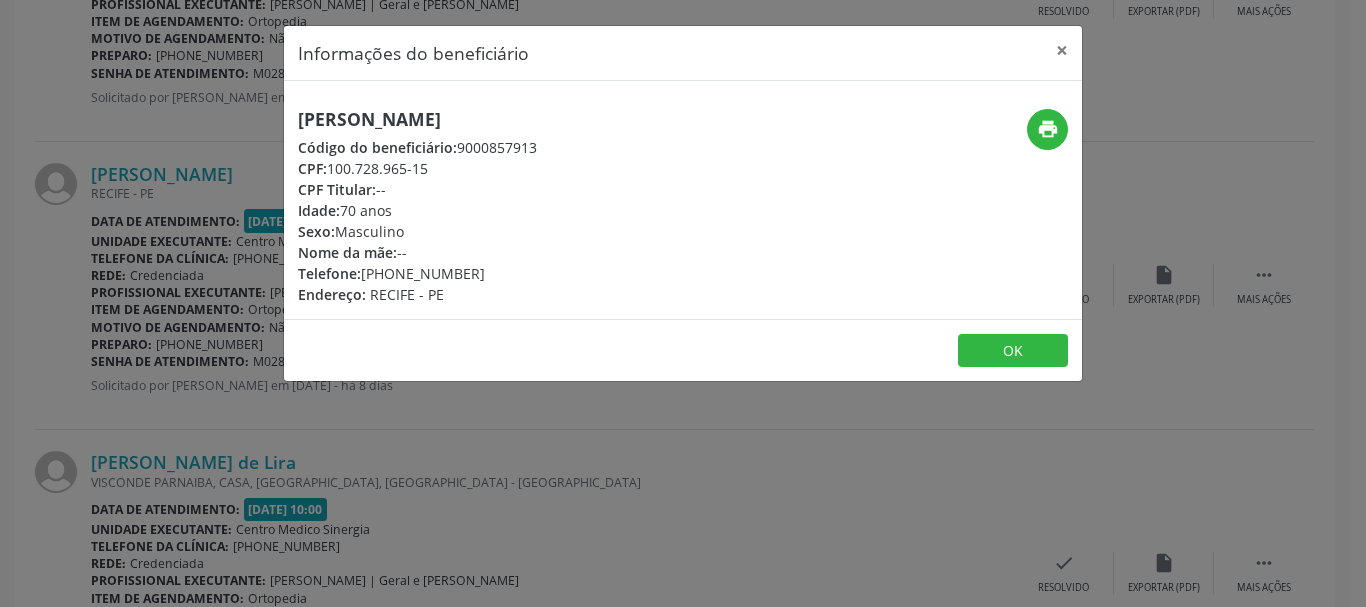 drag, startPoint x: 296, startPoint y: 113, endPoint x: 716, endPoint y: 110, distance: 420.0107 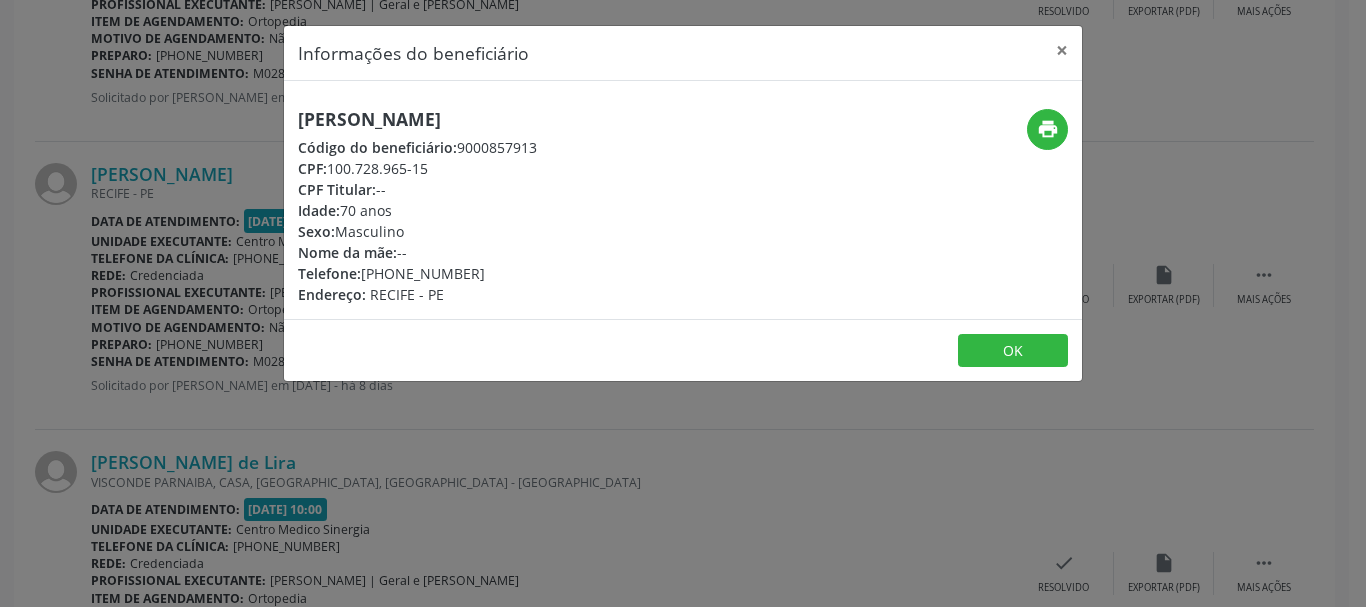 drag, startPoint x: 334, startPoint y: 170, endPoint x: 454, endPoint y: 163, distance: 120.203995 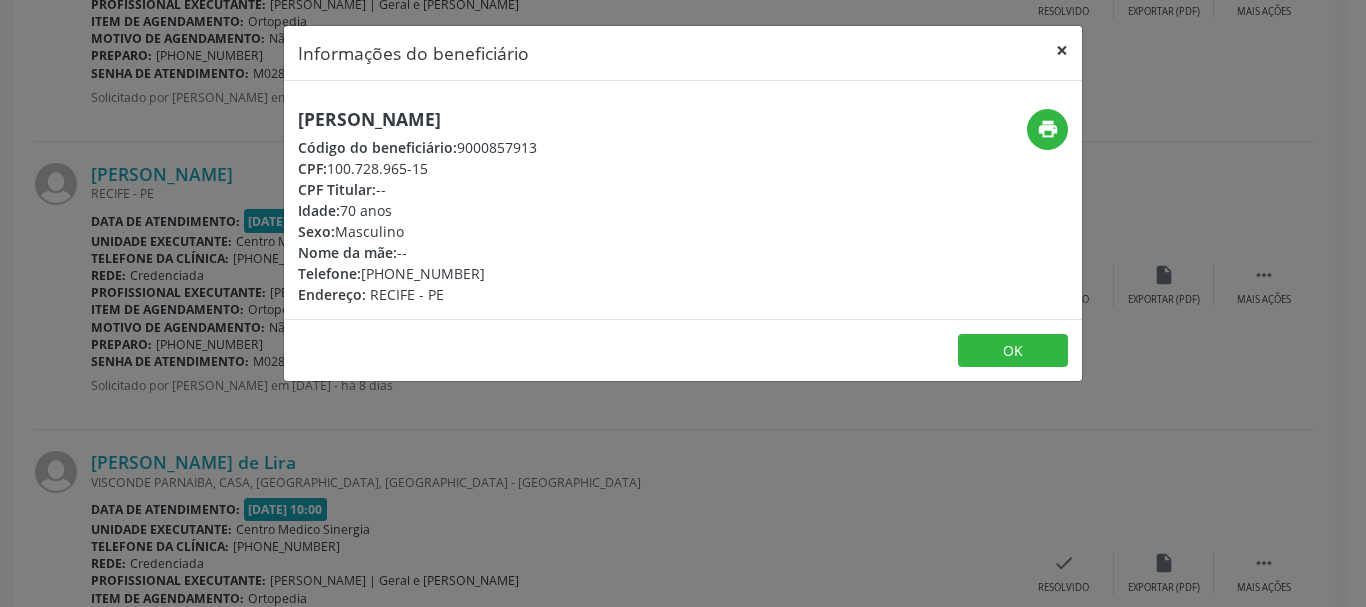 click on "×" at bounding box center (1062, 50) 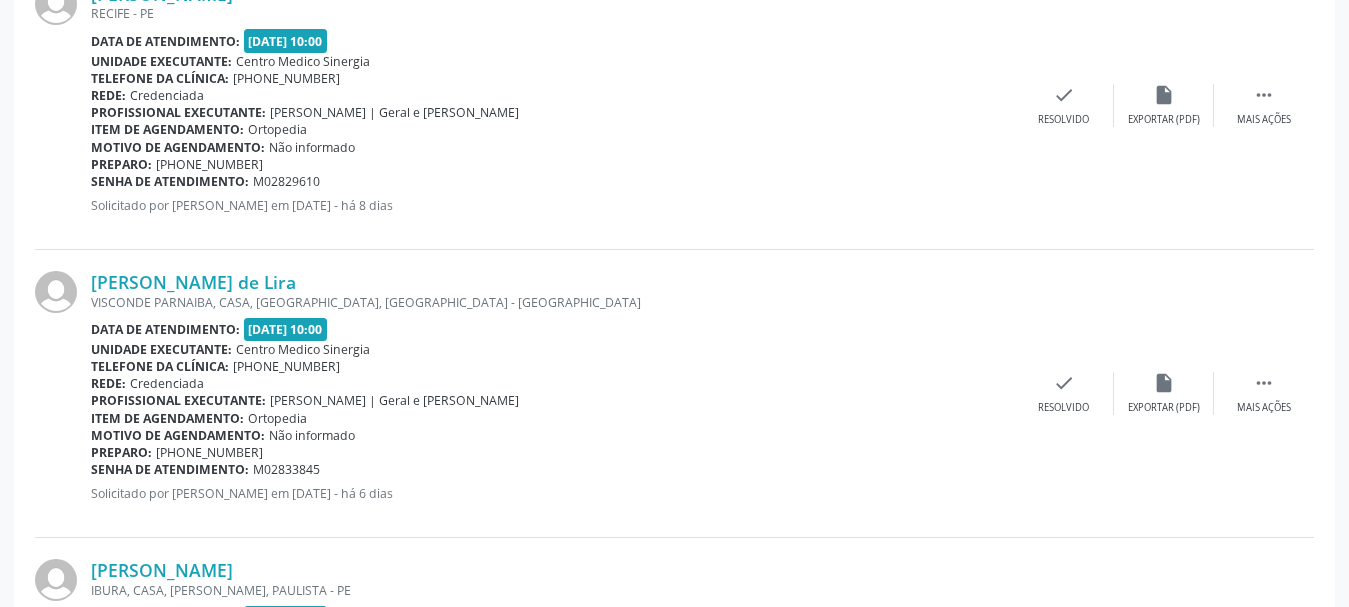 scroll, scrollTop: 2776, scrollLeft: 0, axis: vertical 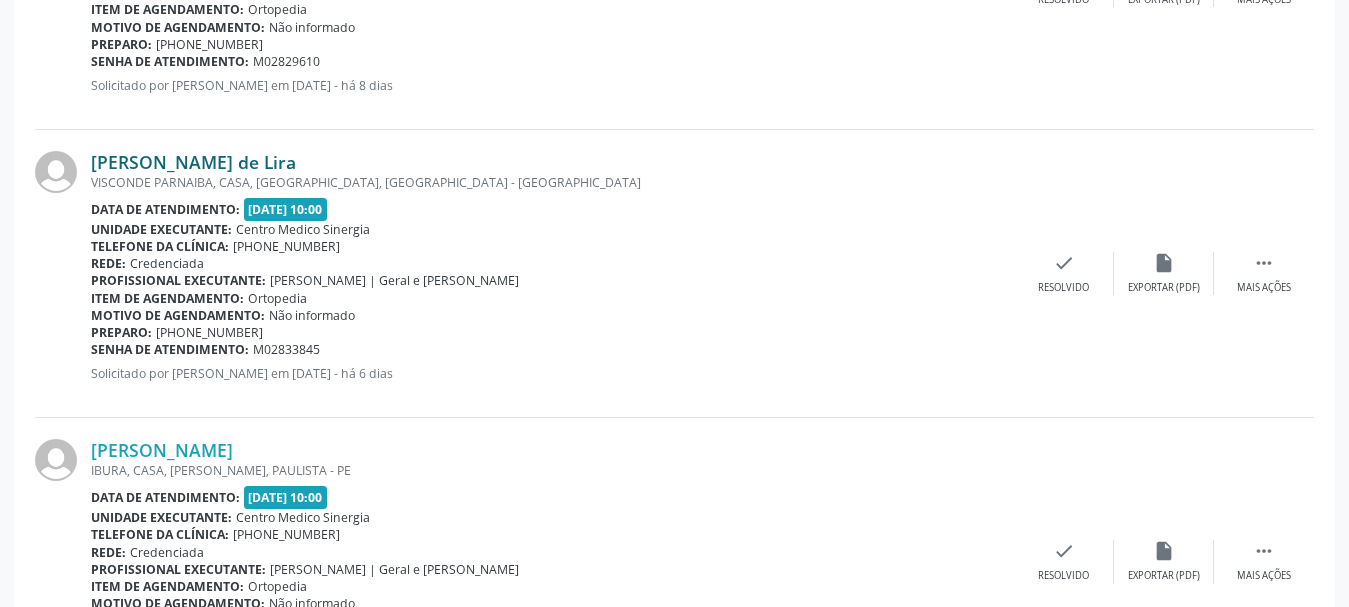 click on "[PERSON_NAME] de Lira" at bounding box center [193, 162] 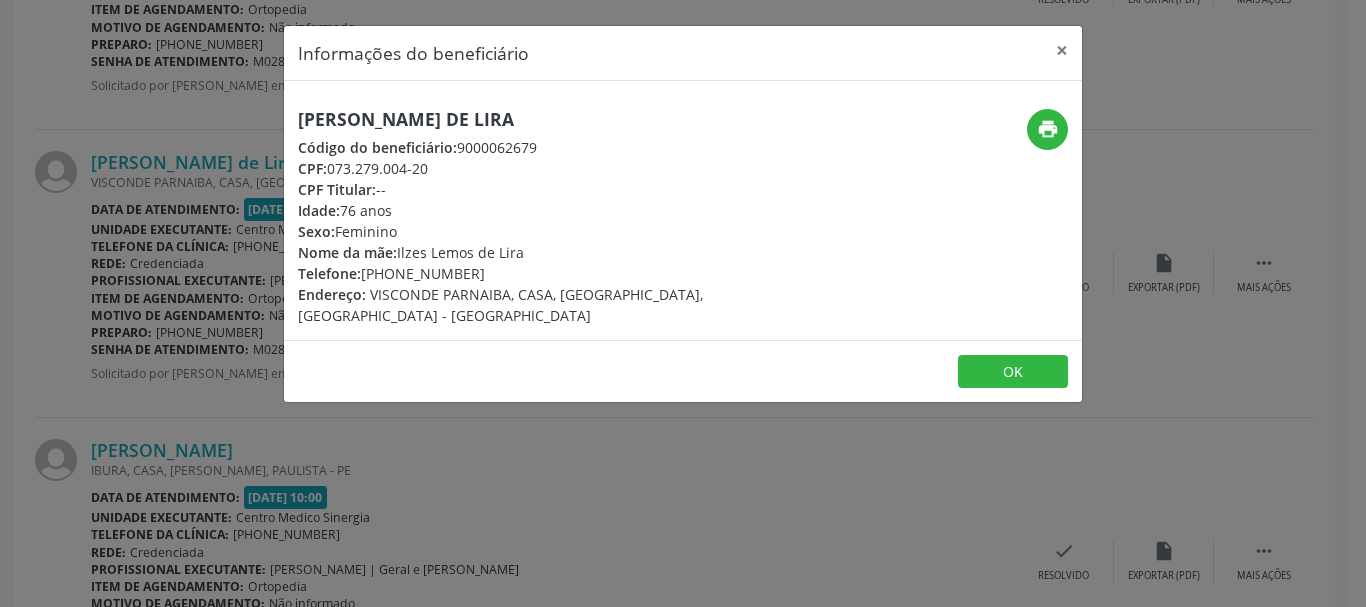 drag, startPoint x: 302, startPoint y: 112, endPoint x: 553, endPoint y: 118, distance: 251.0717 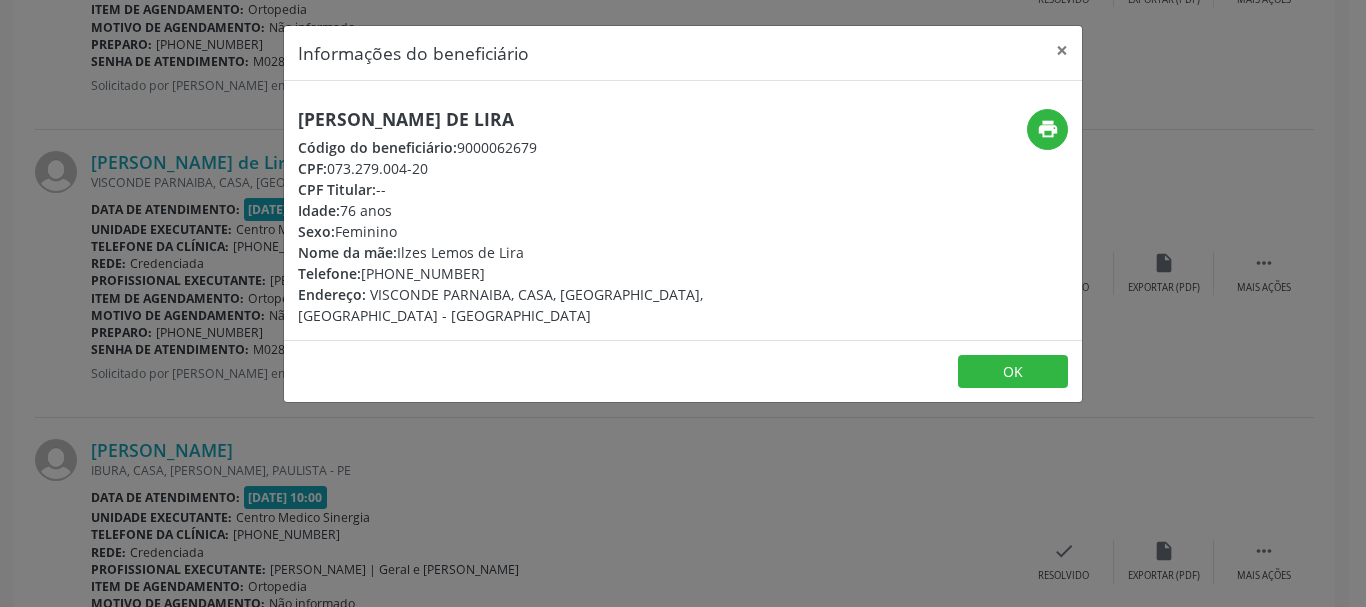 drag, startPoint x: 331, startPoint y: 169, endPoint x: 455, endPoint y: 170, distance: 124.004036 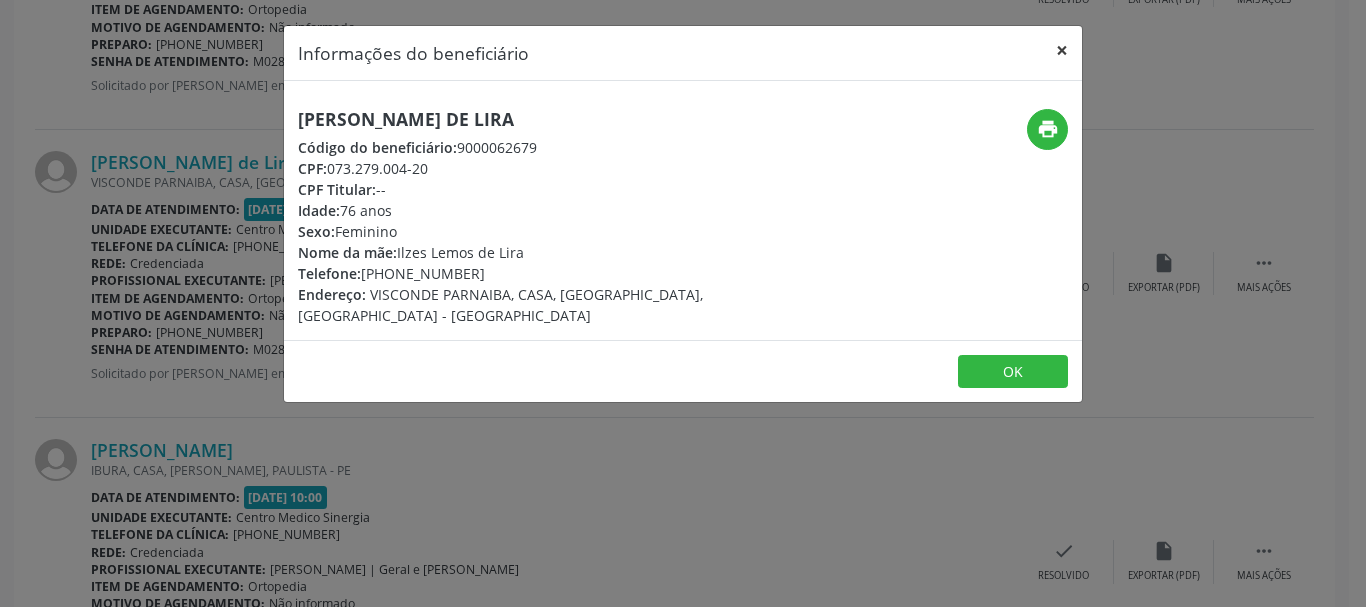 click on "×" at bounding box center (1062, 50) 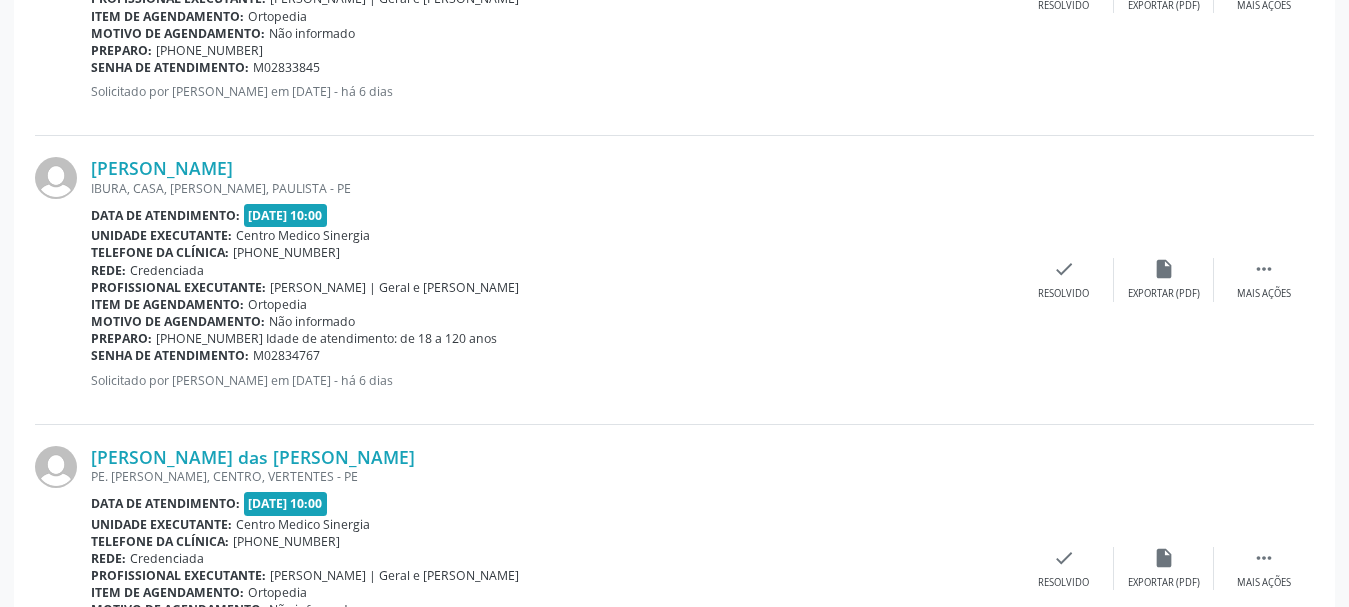 scroll, scrollTop: 3076, scrollLeft: 0, axis: vertical 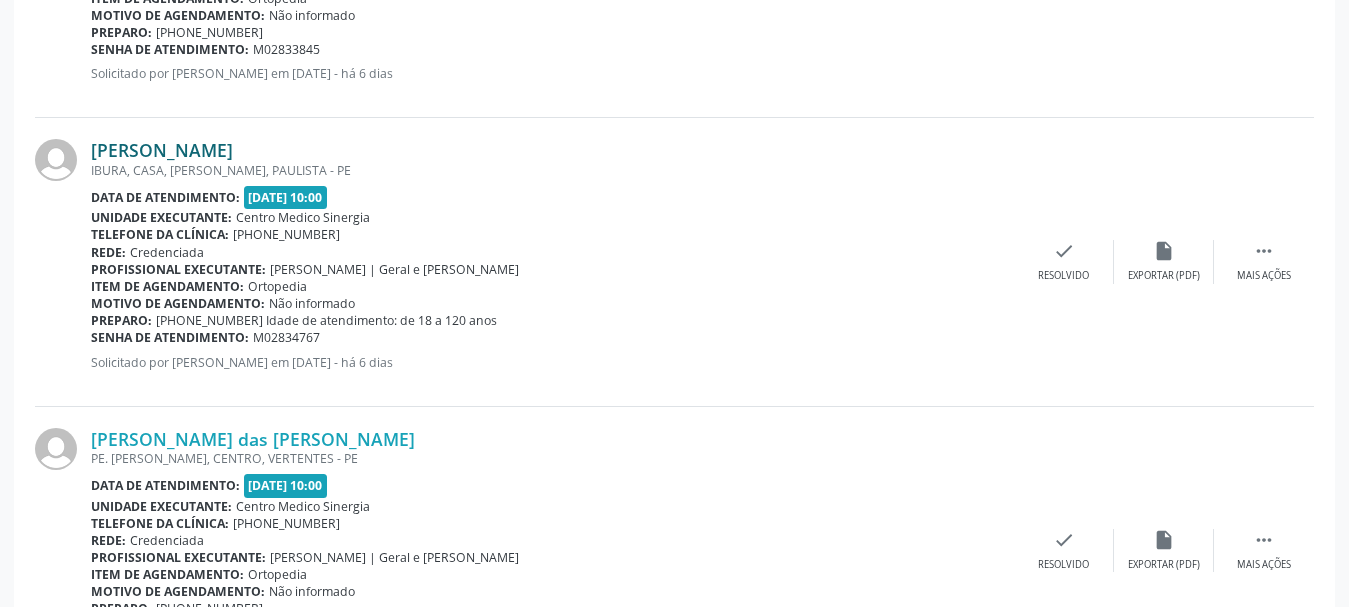 click on "[PERSON_NAME]" at bounding box center (162, 150) 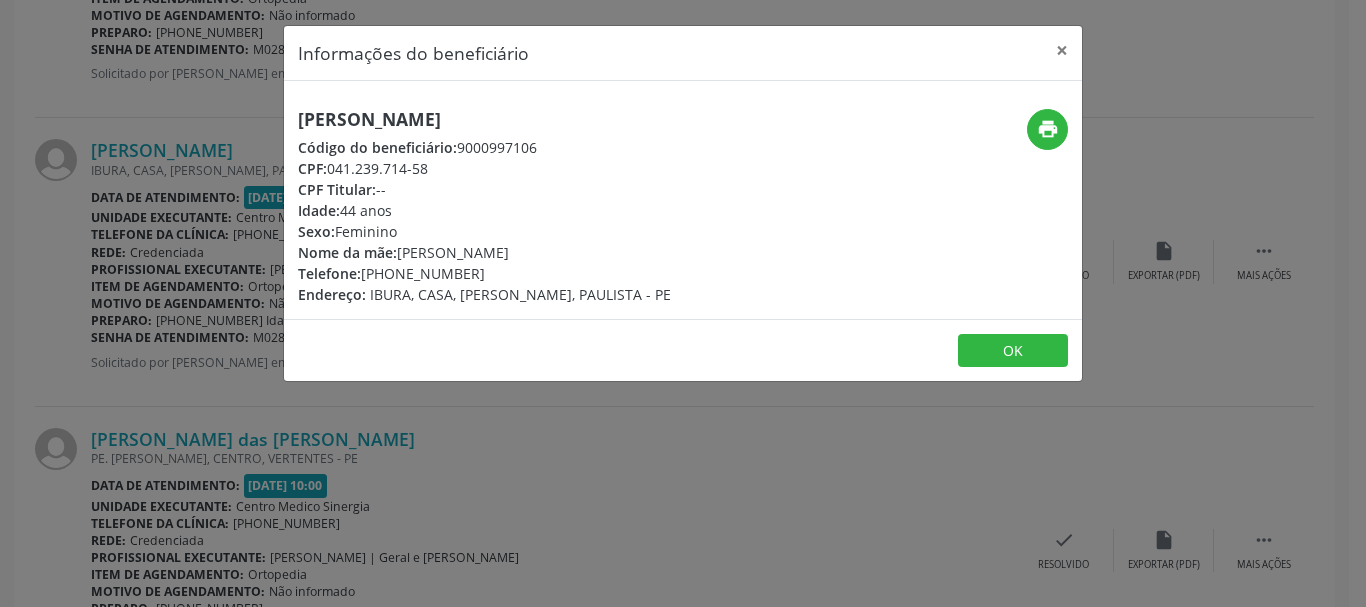 drag, startPoint x: 300, startPoint y: 124, endPoint x: 632, endPoint y: 130, distance: 332.0542 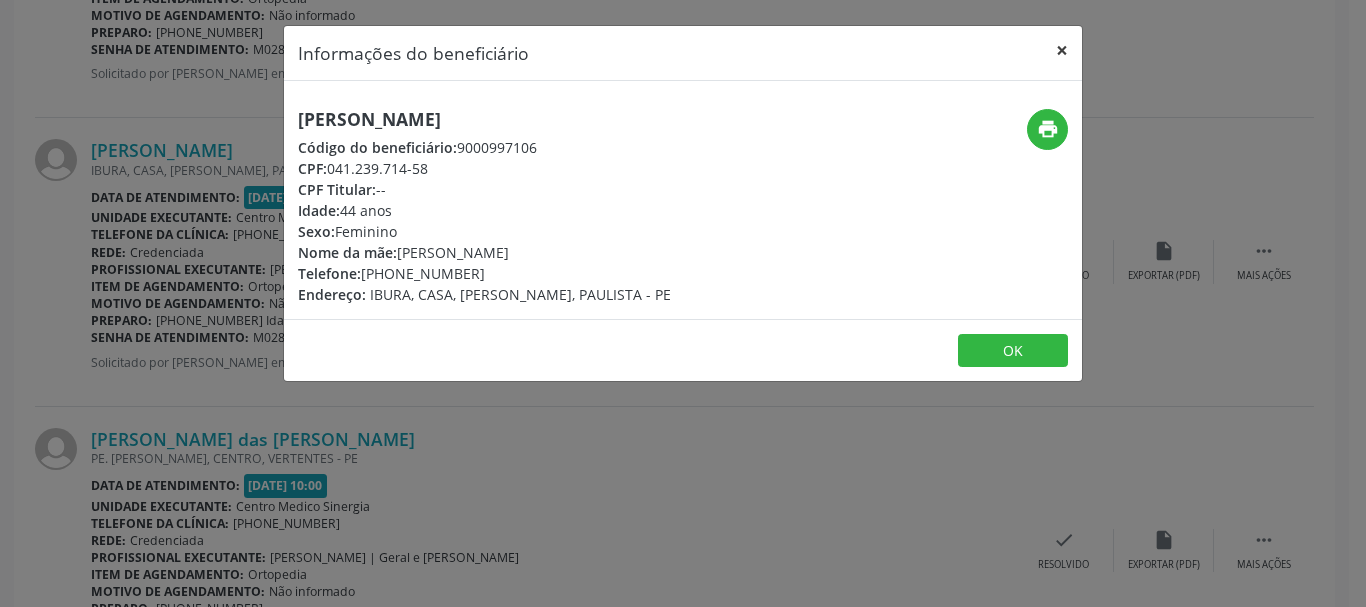 click on "×" at bounding box center (1062, 50) 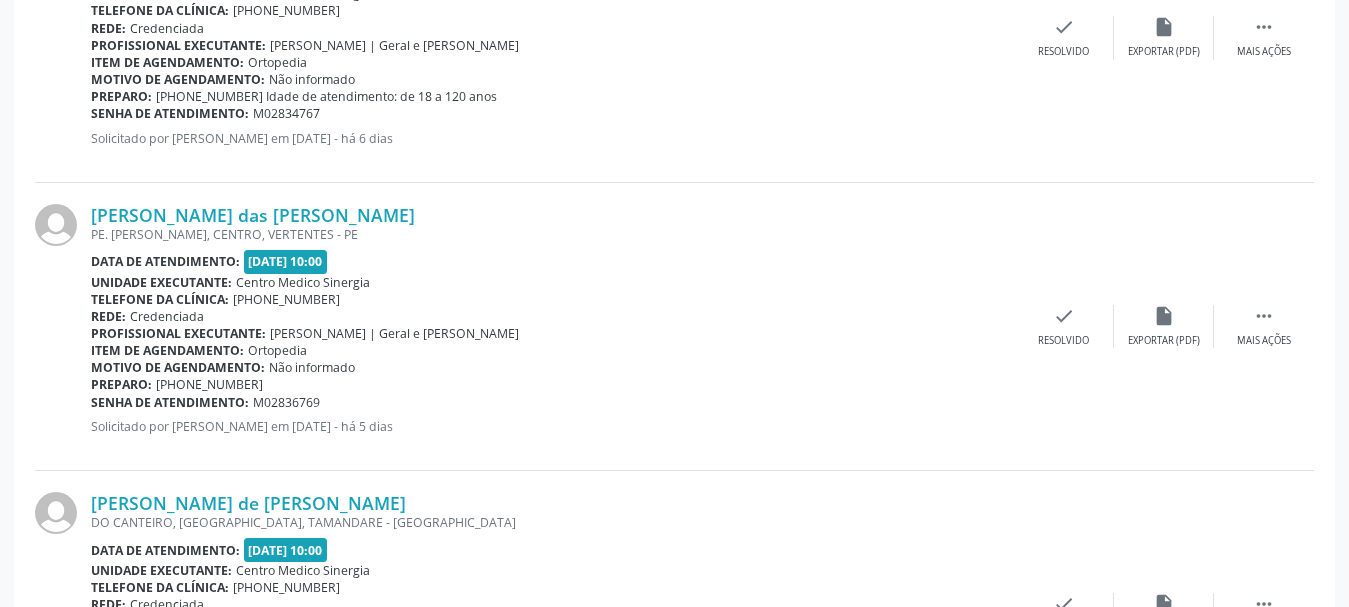 scroll, scrollTop: 3376, scrollLeft: 0, axis: vertical 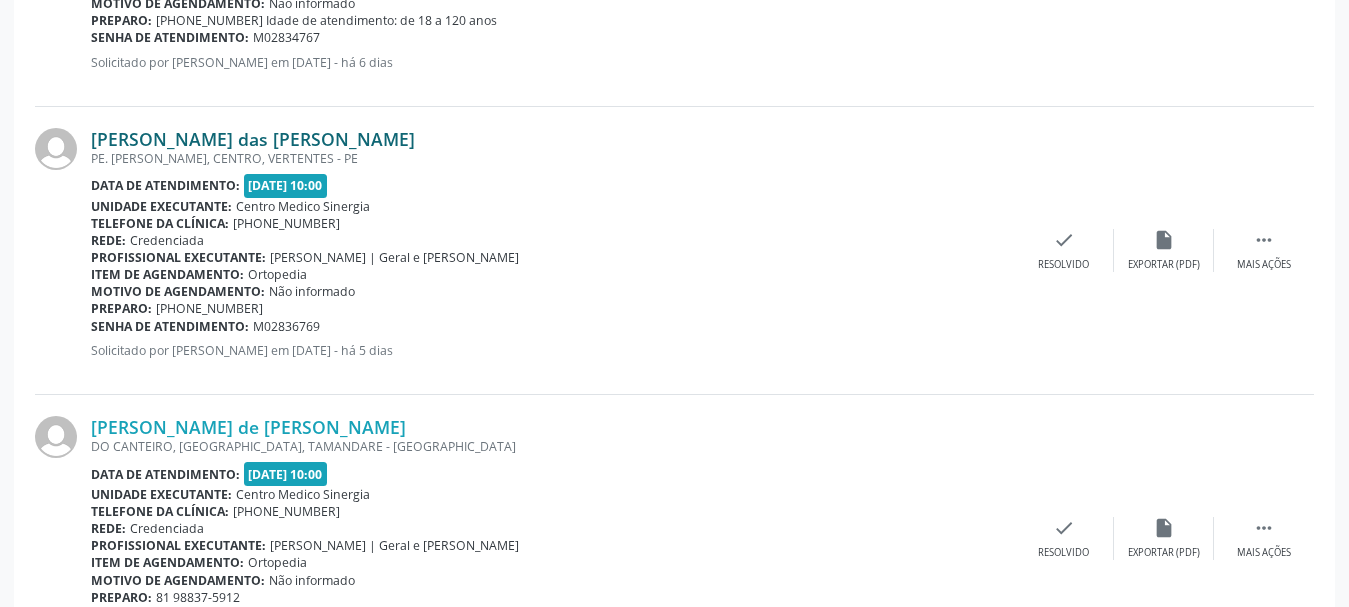 click on "[PERSON_NAME] das [PERSON_NAME]" at bounding box center [253, 139] 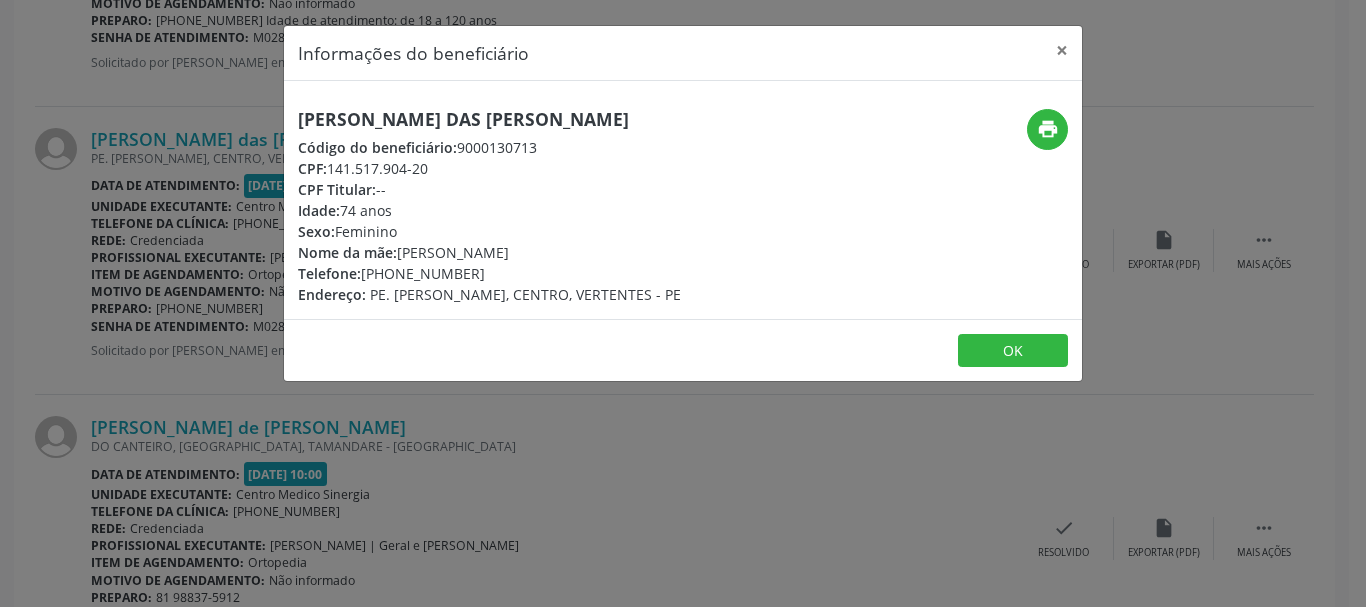 drag, startPoint x: 305, startPoint y: 113, endPoint x: 763, endPoint y: 88, distance: 458.6818 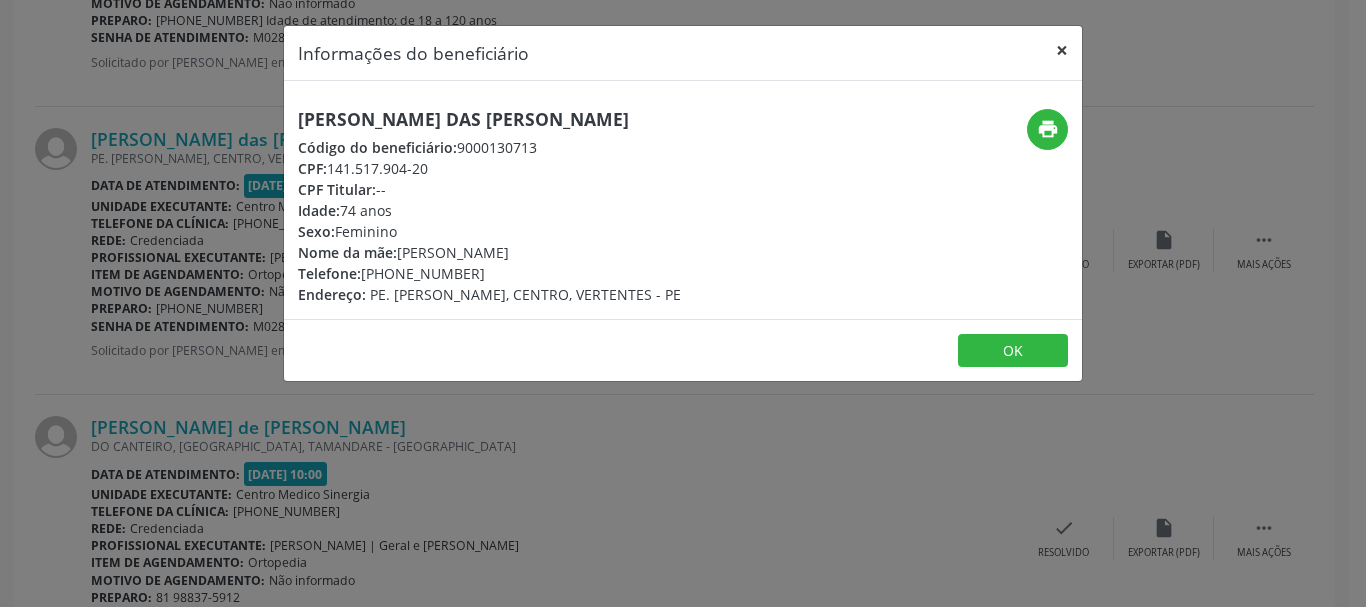 click on "×" at bounding box center [1062, 50] 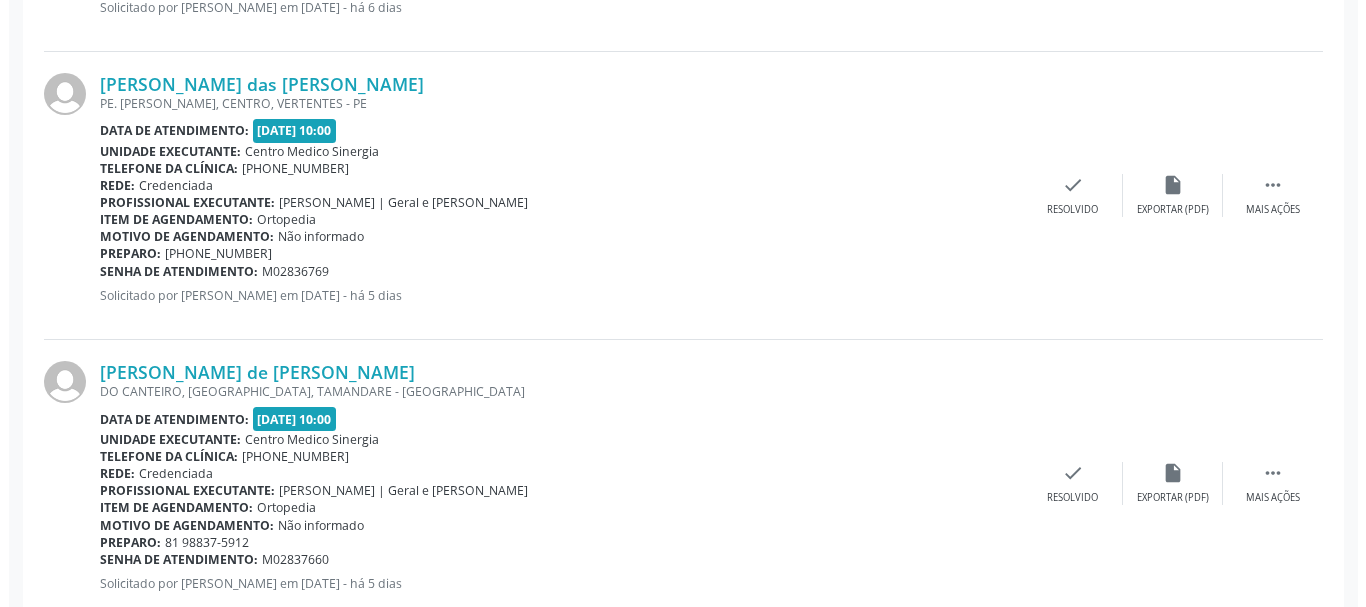 scroll, scrollTop: 3484, scrollLeft: 0, axis: vertical 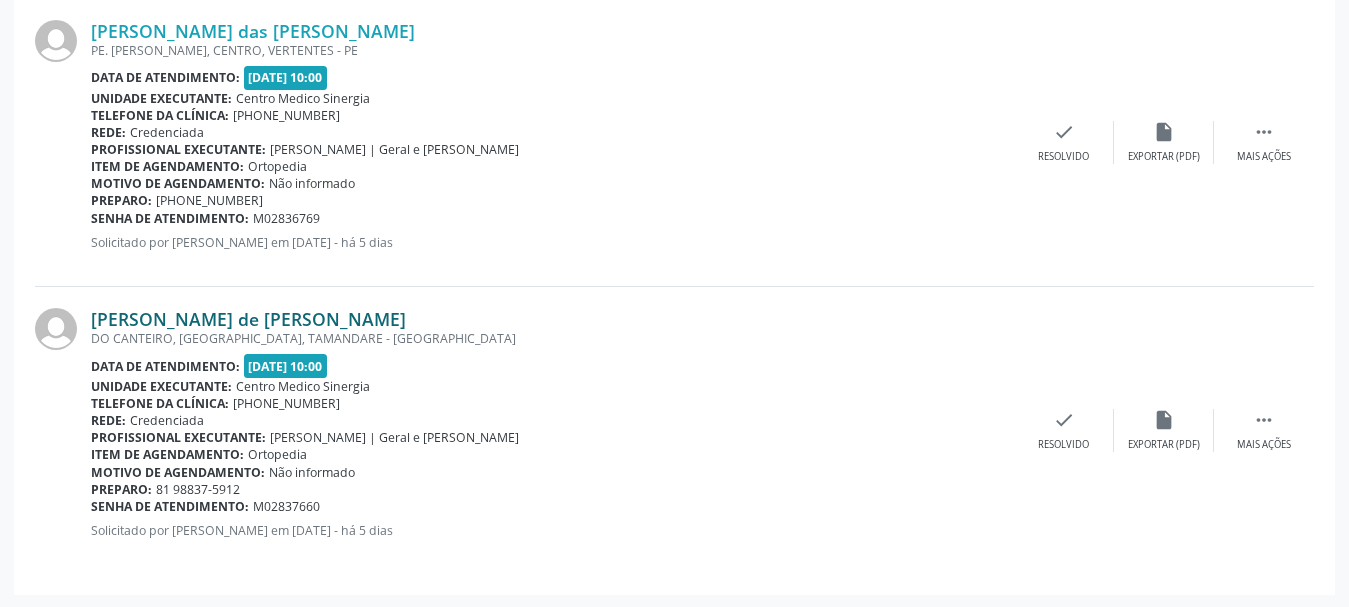 click on "[PERSON_NAME] de [PERSON_NAME]" at bounding box center (248, 319) 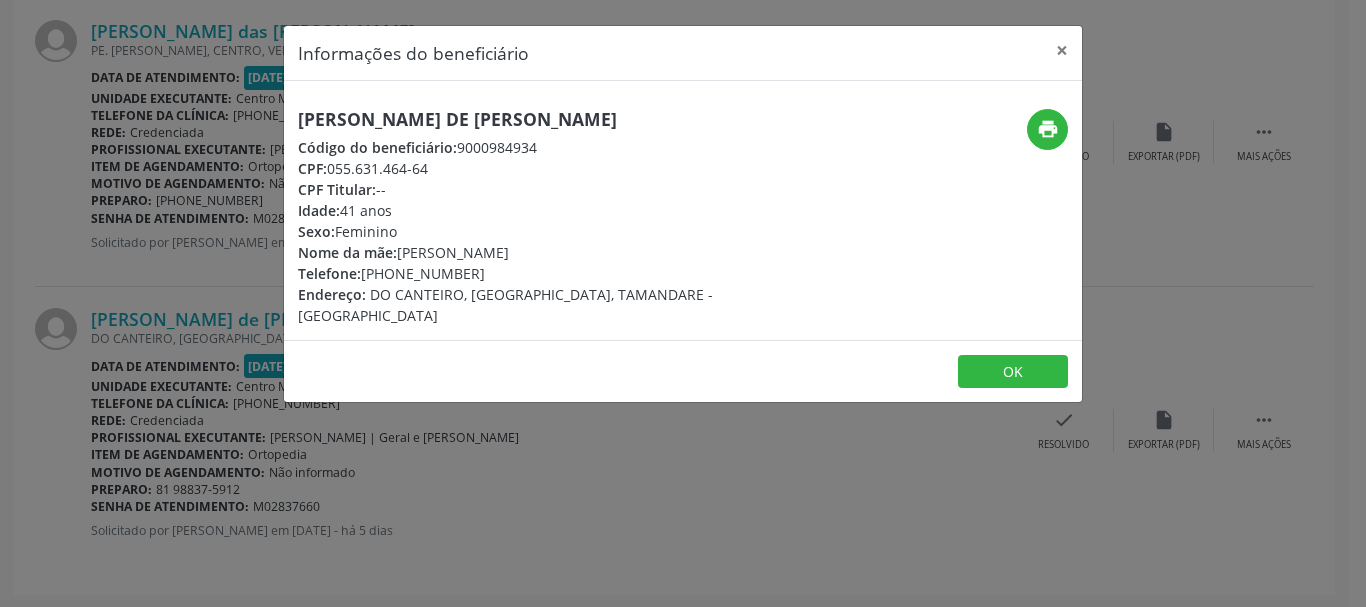 drag, startPoint x: 304, startPoint y: 113, endPoint x: 731, endPoint y: 120, distance: 427.05737 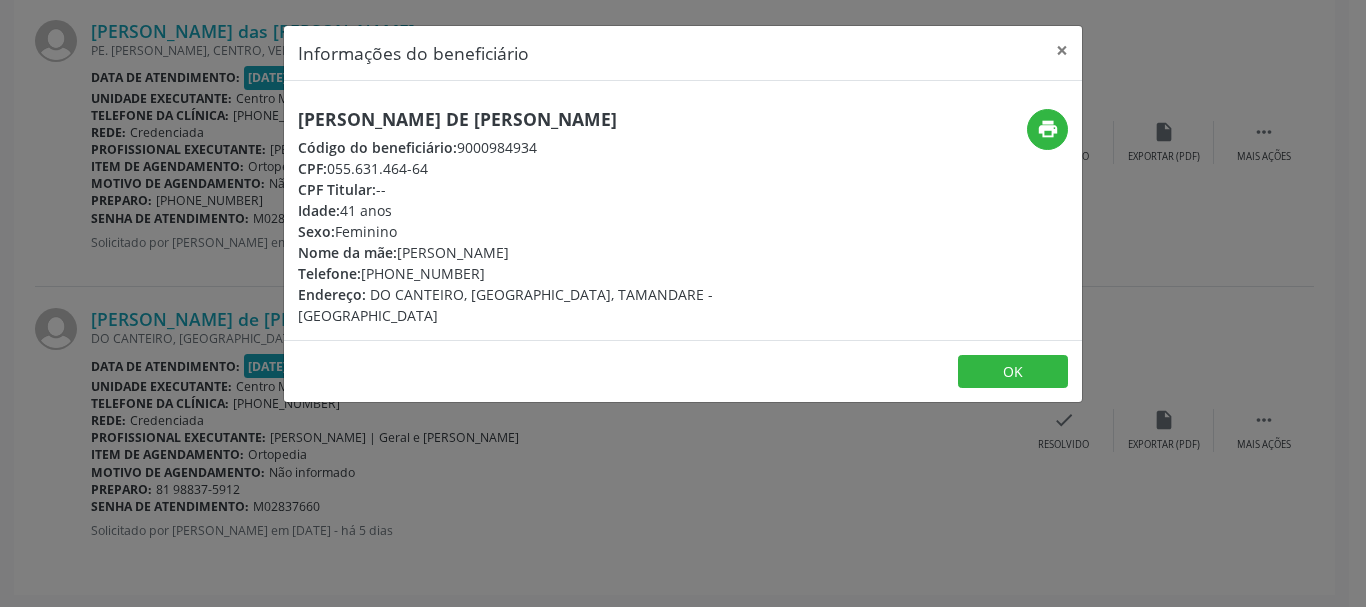 drag, startPoint x: 302, startPoint y: 110, endPoint x: 754, endPoint y: 101, distance: 452.0896 